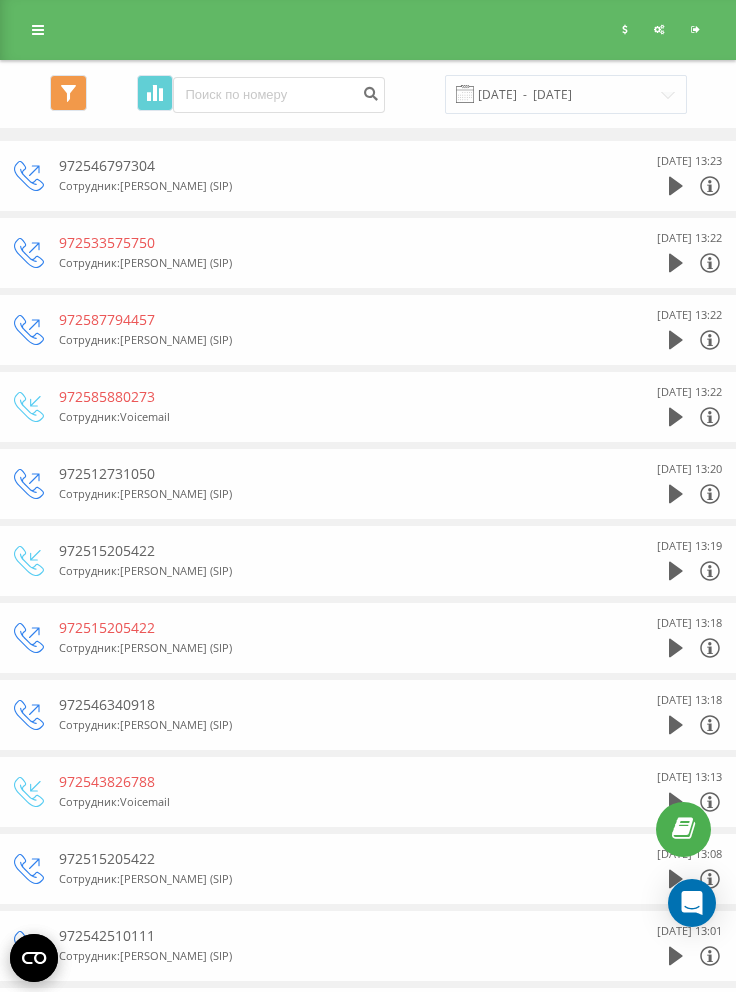 scroll, scrollTop: 0, scrollLeft: 0, axis: both 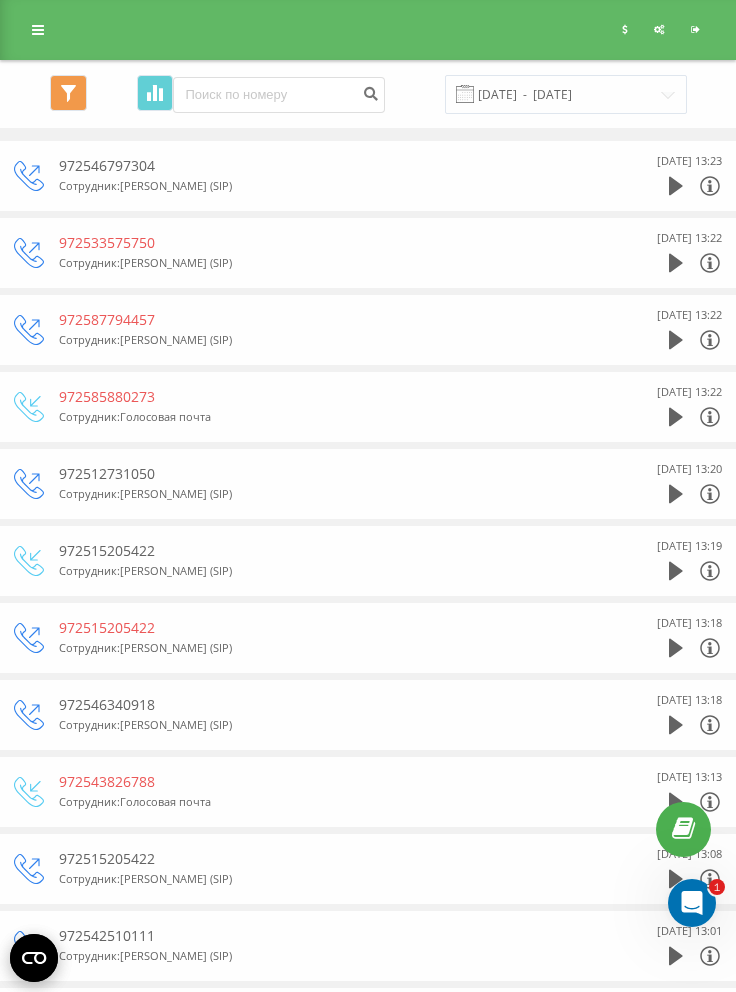 click at bounding box center (38, 30) 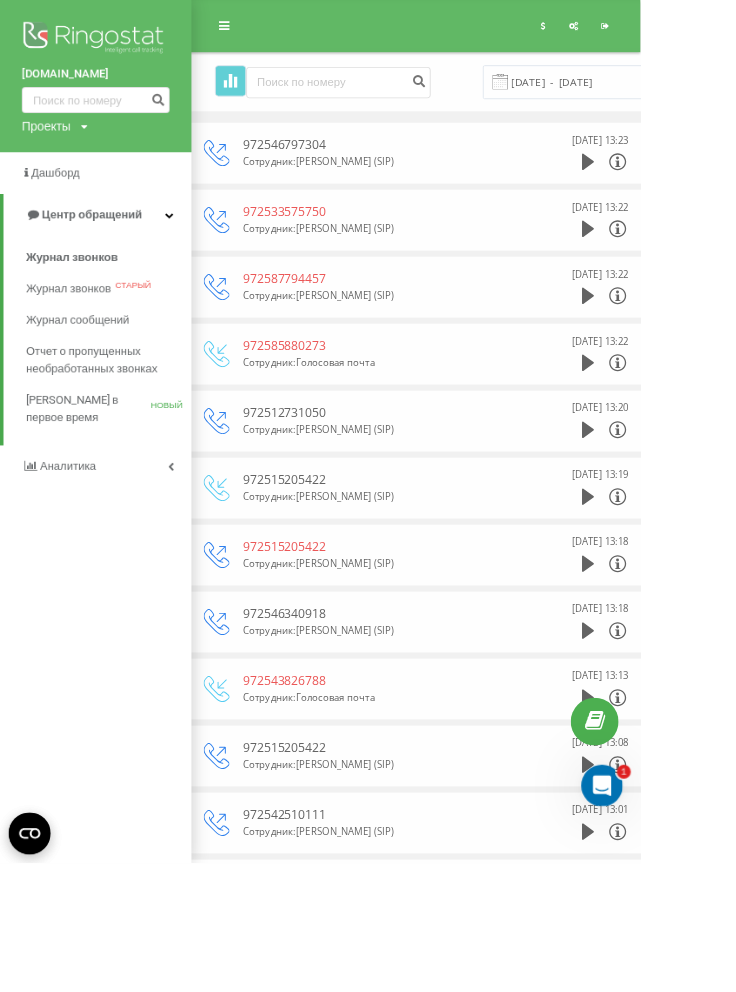 click at bounding box center [110, 45] 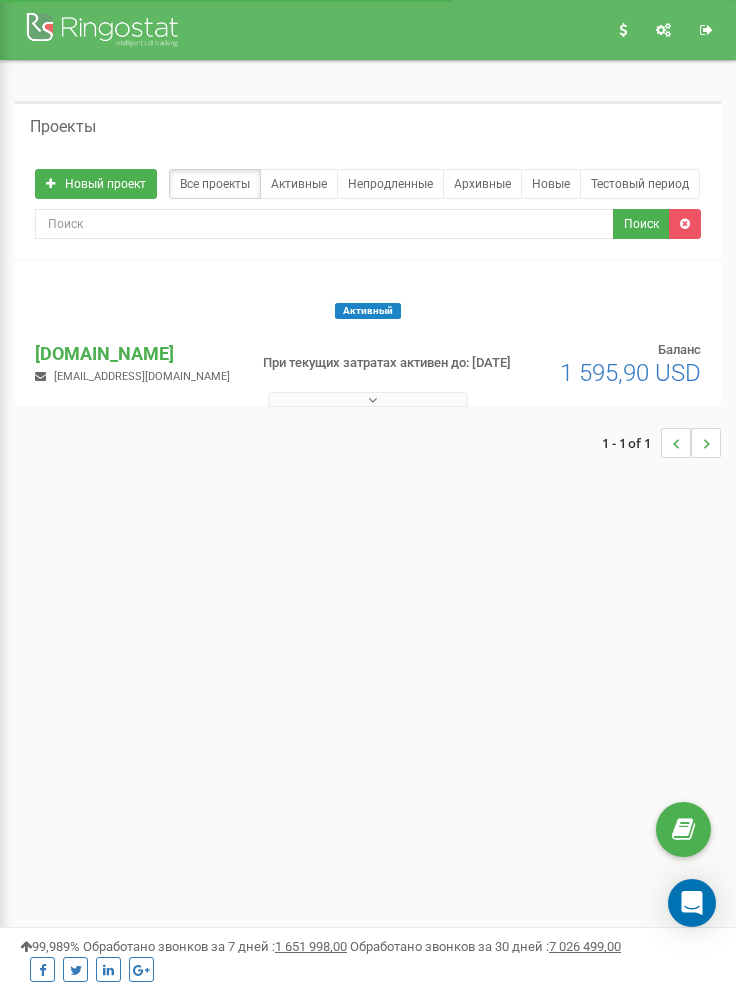 scroll, scrollTop: 0, scrollLeft: 0, axis: both 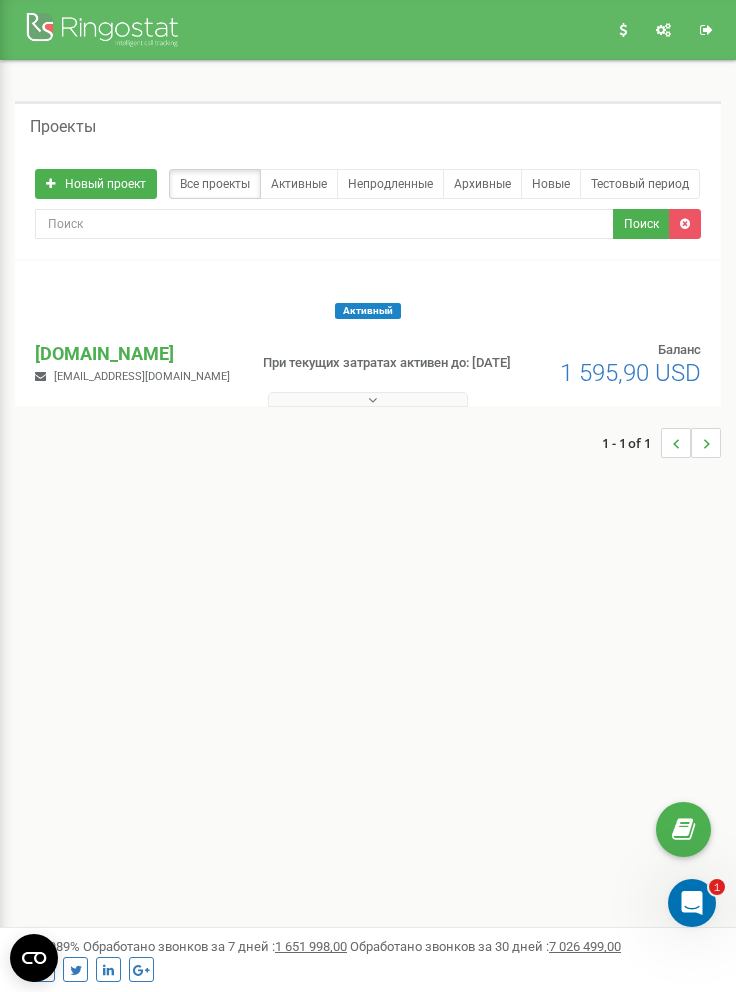 click at bounding box center (368, 399) 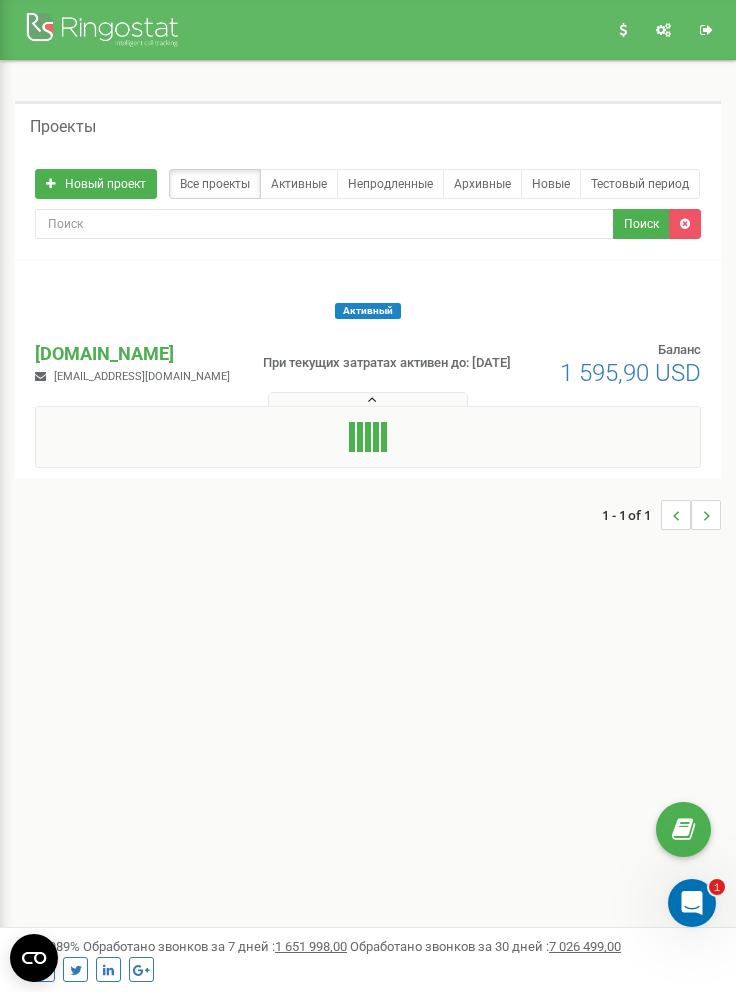 click at bounding box center (372, 400) 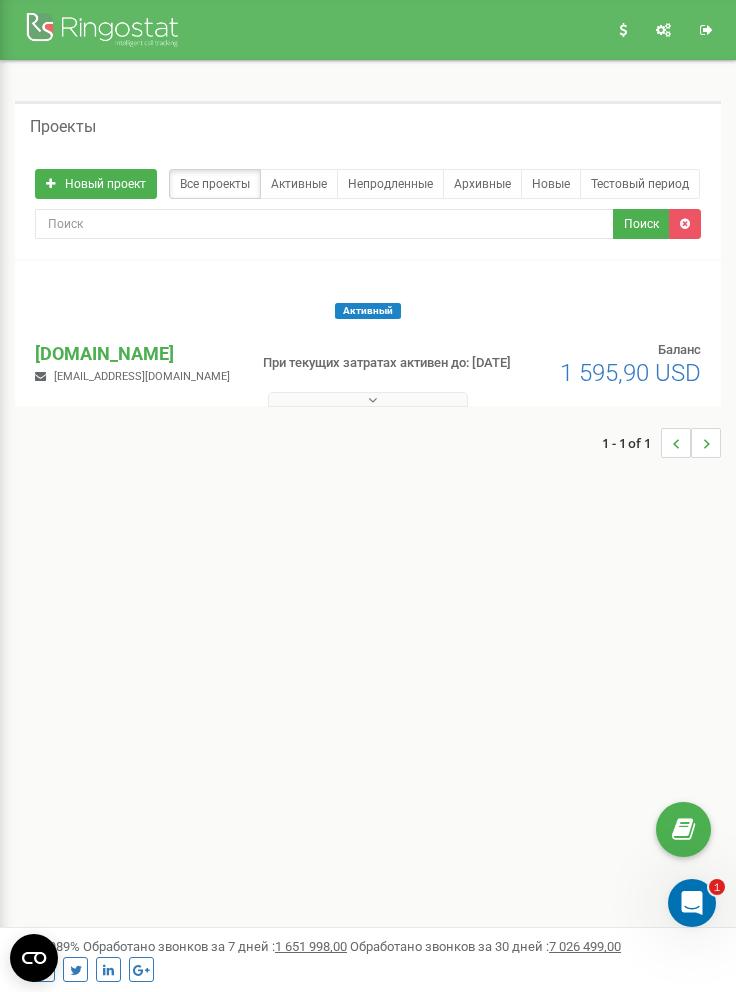 click at bounding box center [368, 399] 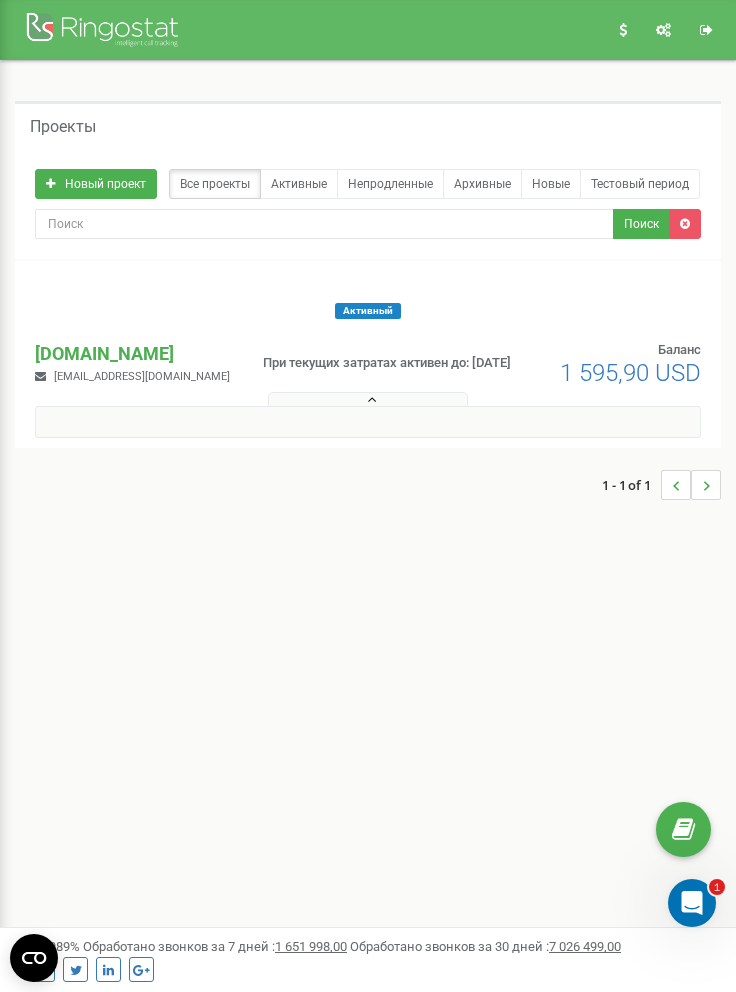 click at bounding box center [368, 399] 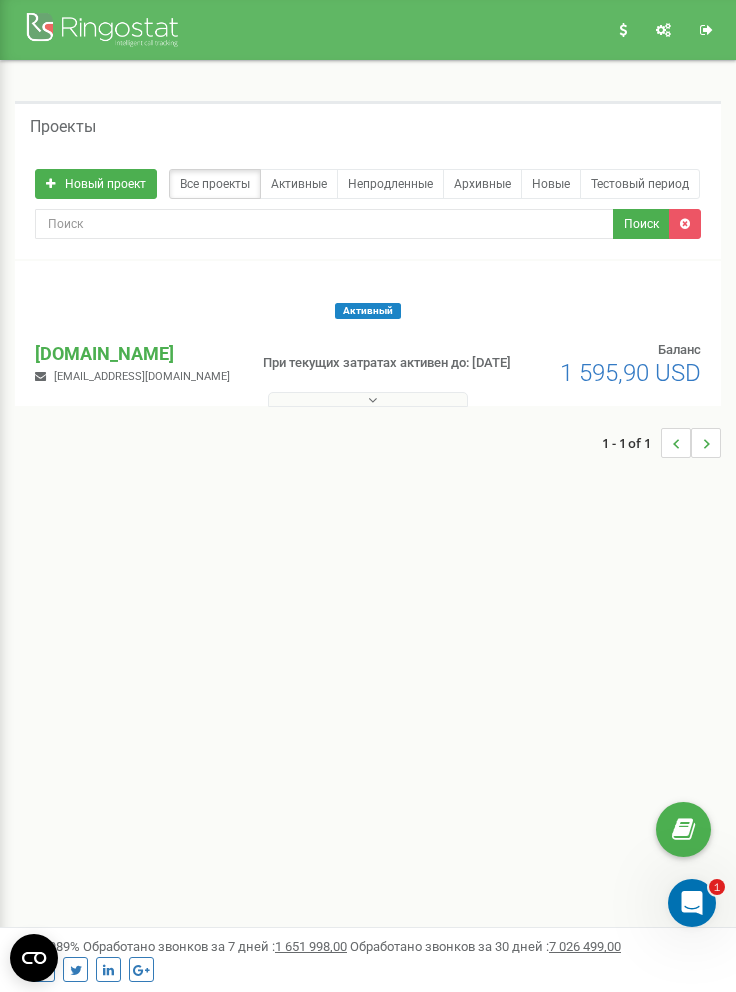 click at bounding box center (368, 399) 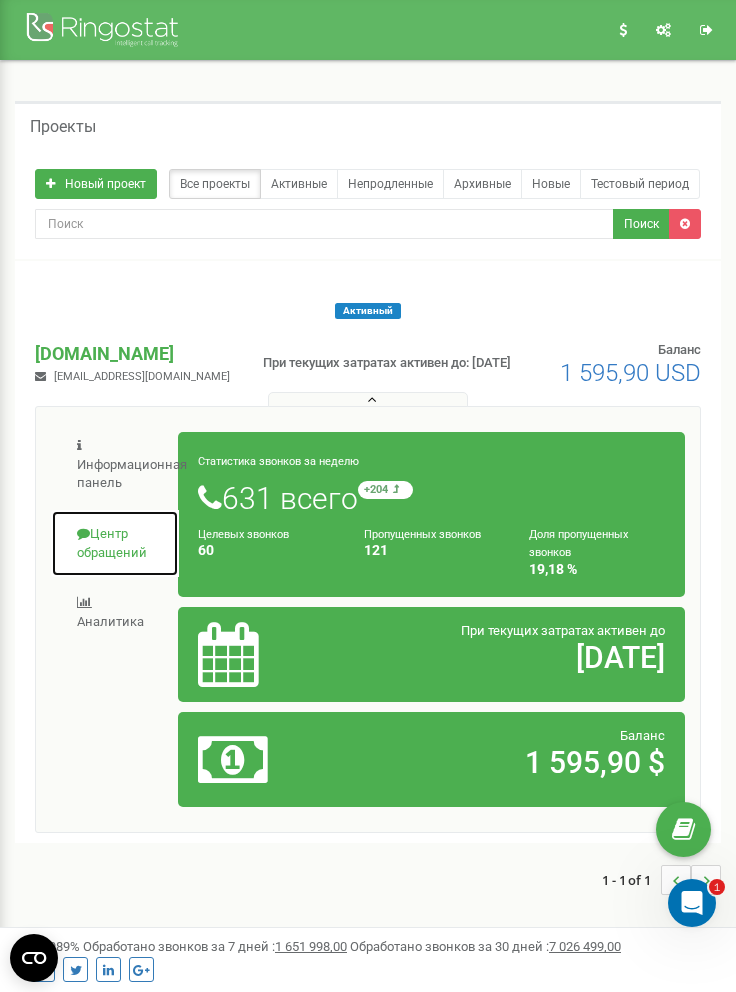 click on "Центр обращений" at bounding box center [115, 543] 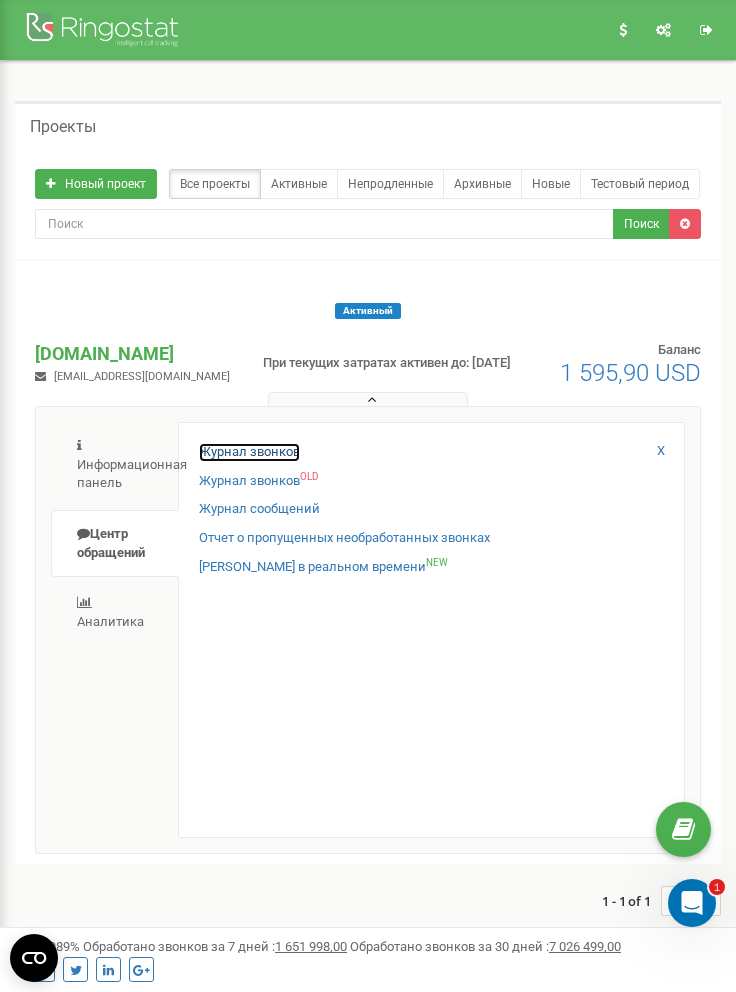 click on "Журнал звонков" at bounding box center (249, 452) 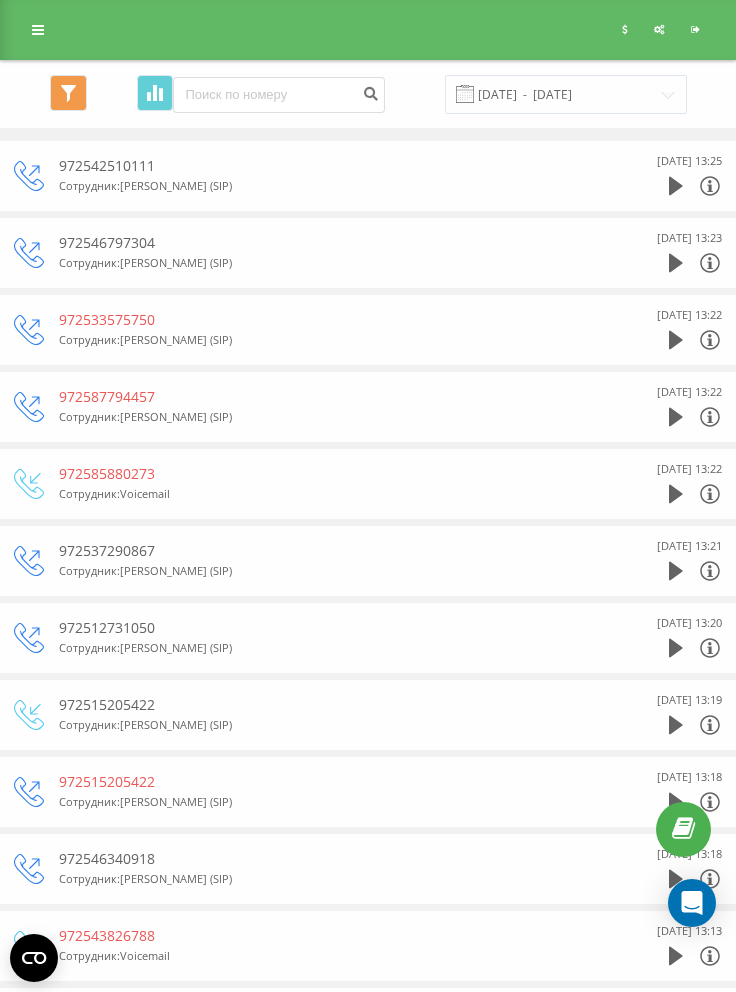scroll, scrollTop: 0, scrollLeft: 0, axis: both 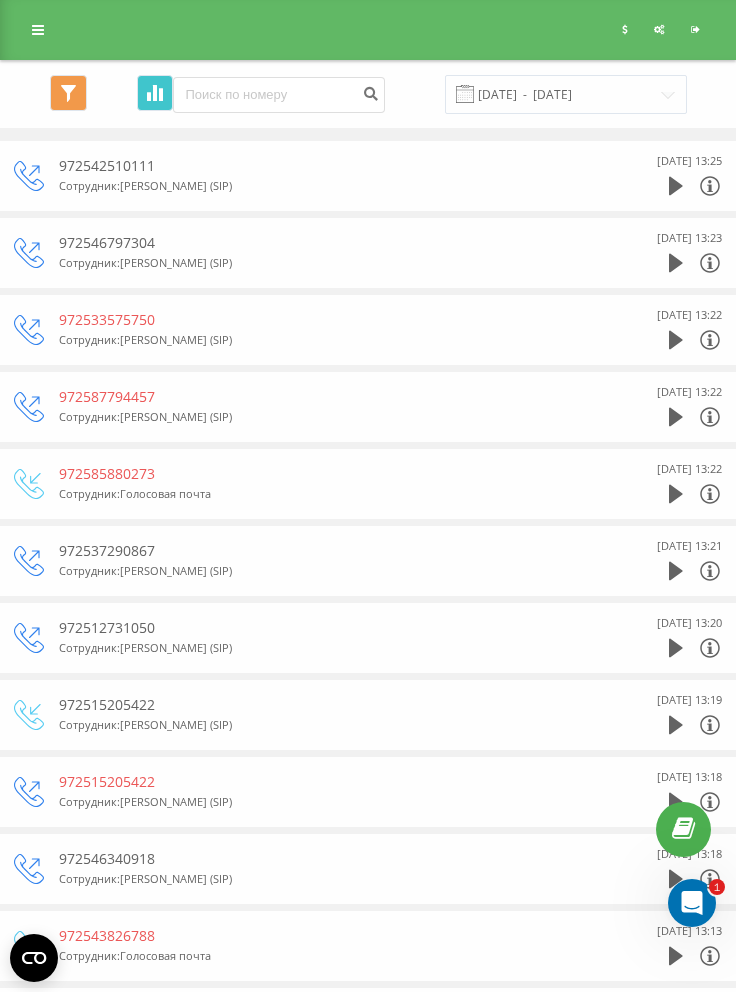 click 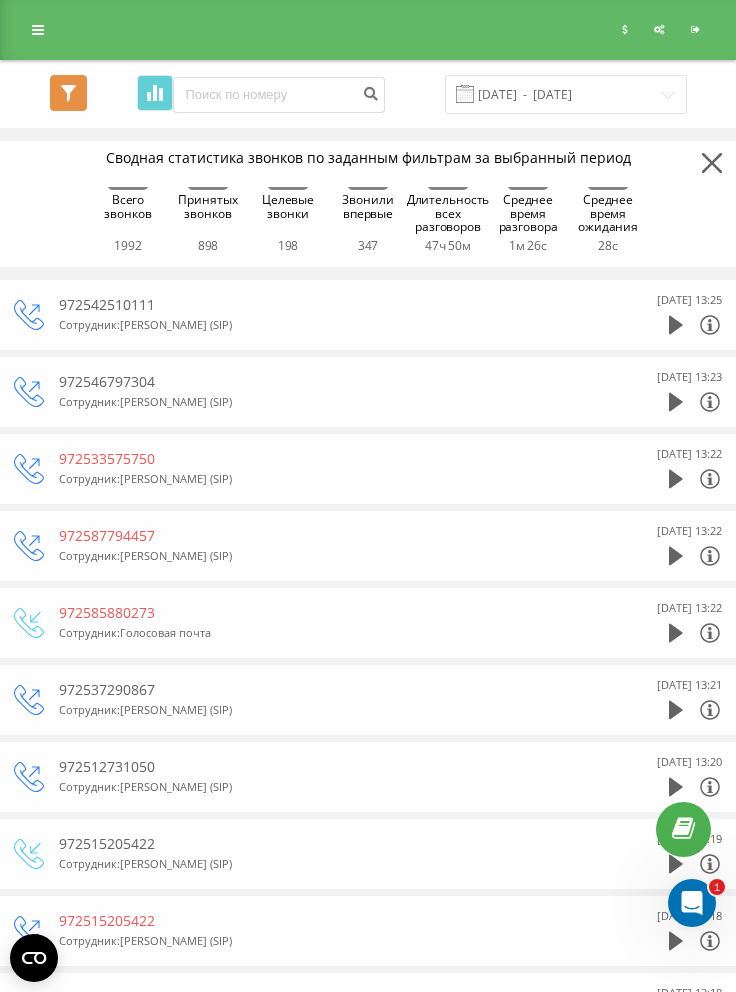 click 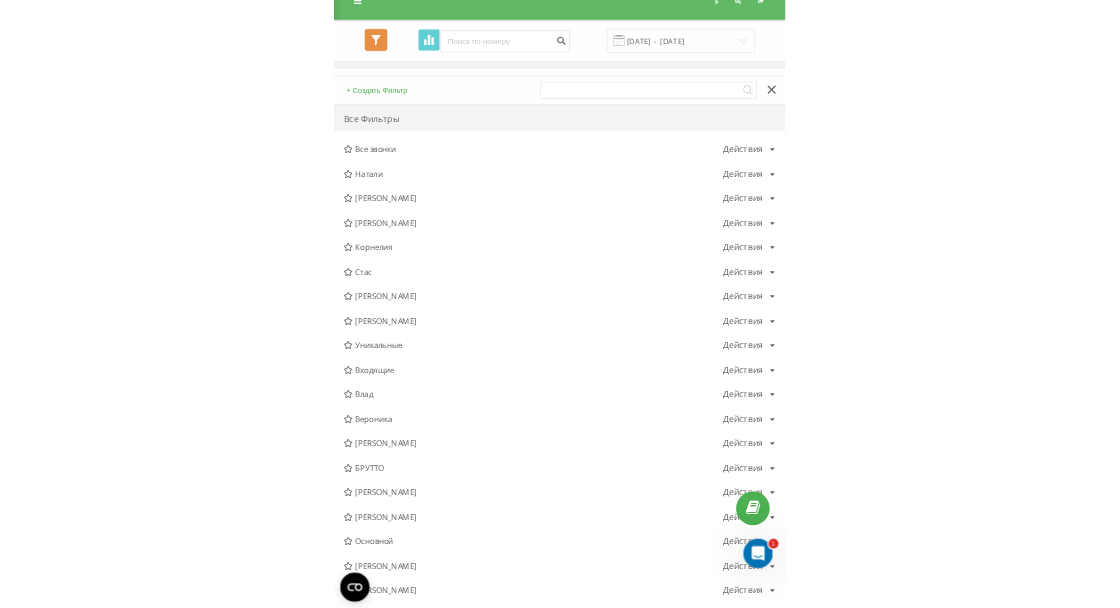 scroll, scrollTop: 0, scrollLeft: 0, axis: both 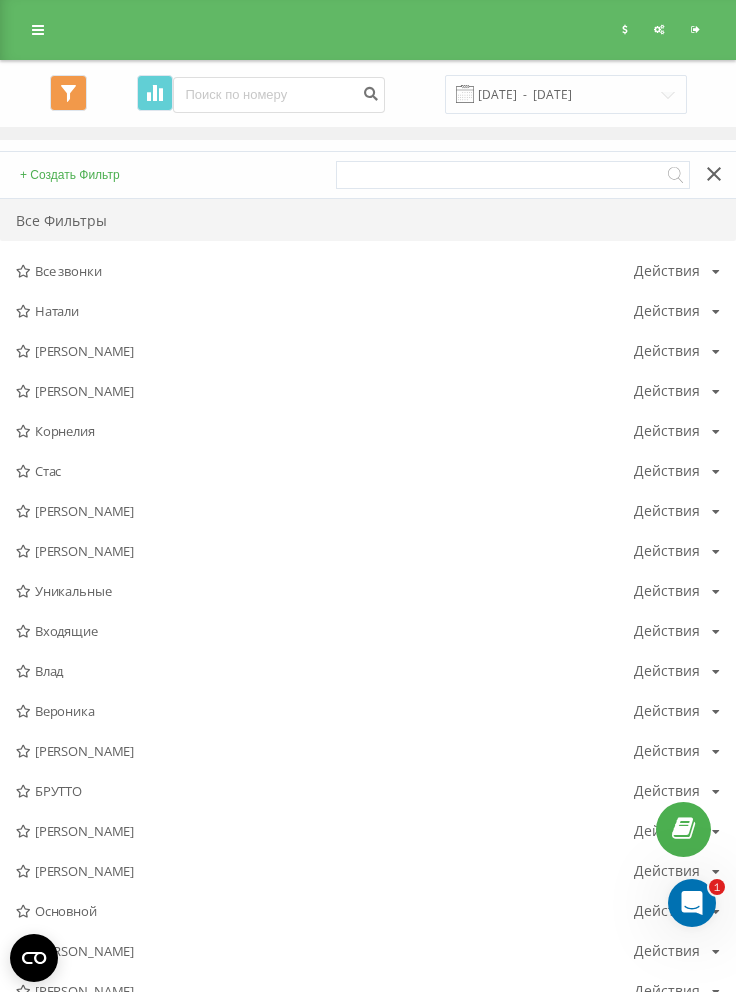 click at bounding box center [716, 312] 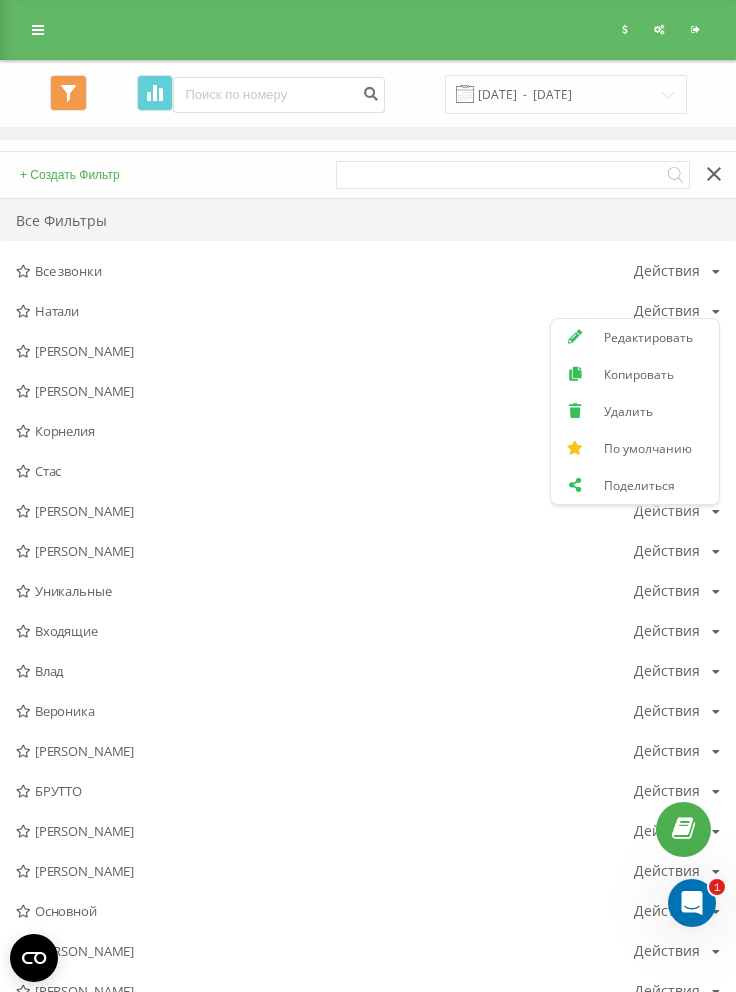click on "Натали" at bounding box center [325, 311] 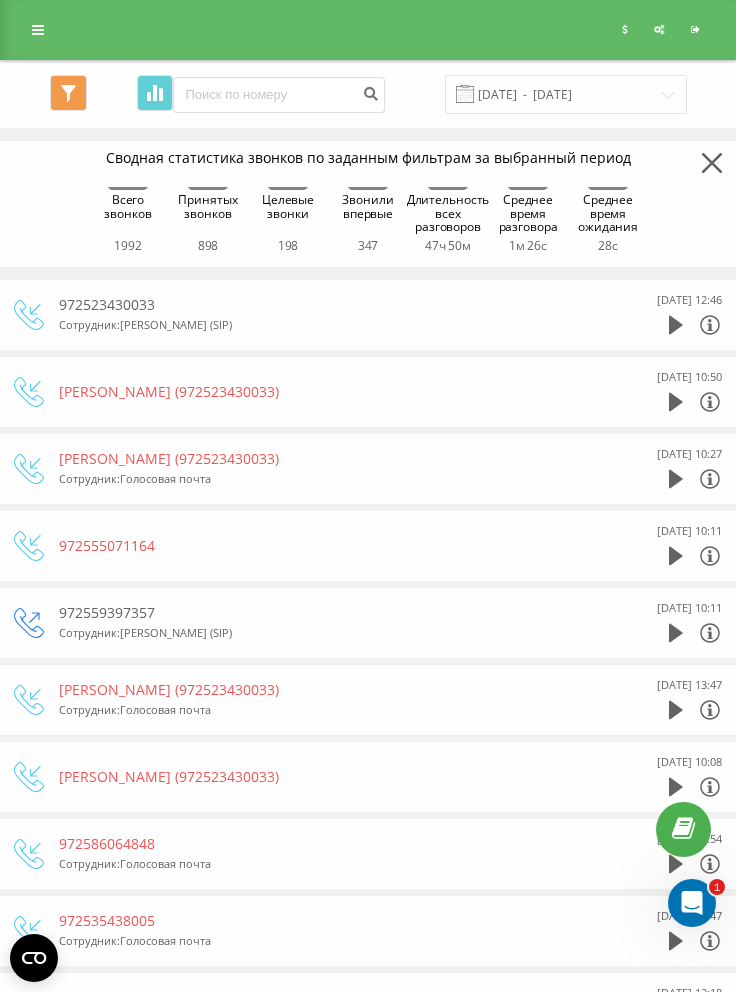 click 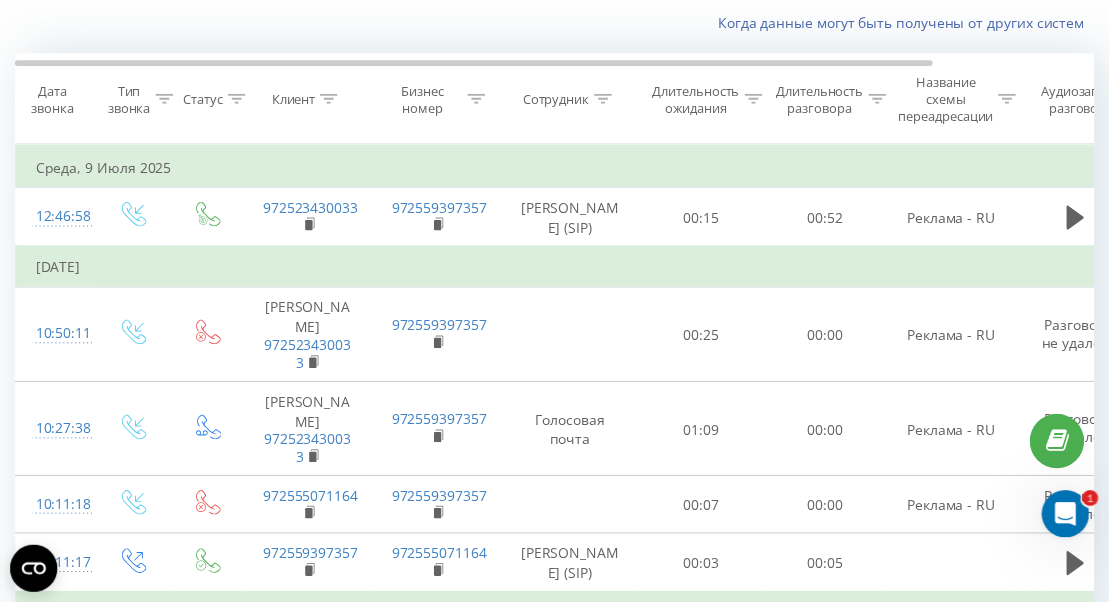scroll, scrollTop: 200, scrollLeft: 0, axis: vertical 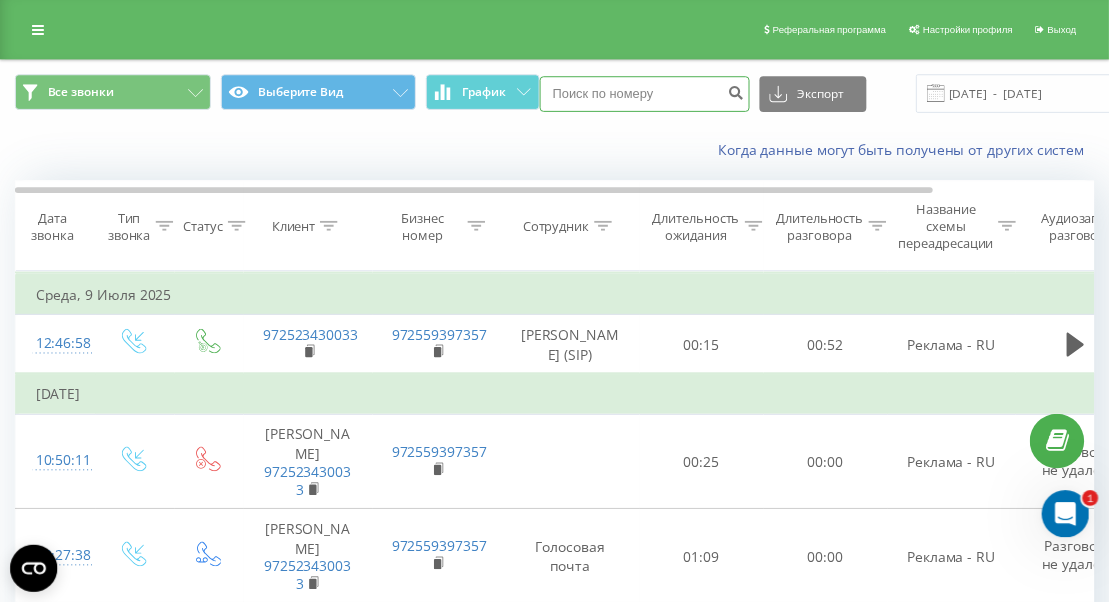 click at bounding box center [651, 95] 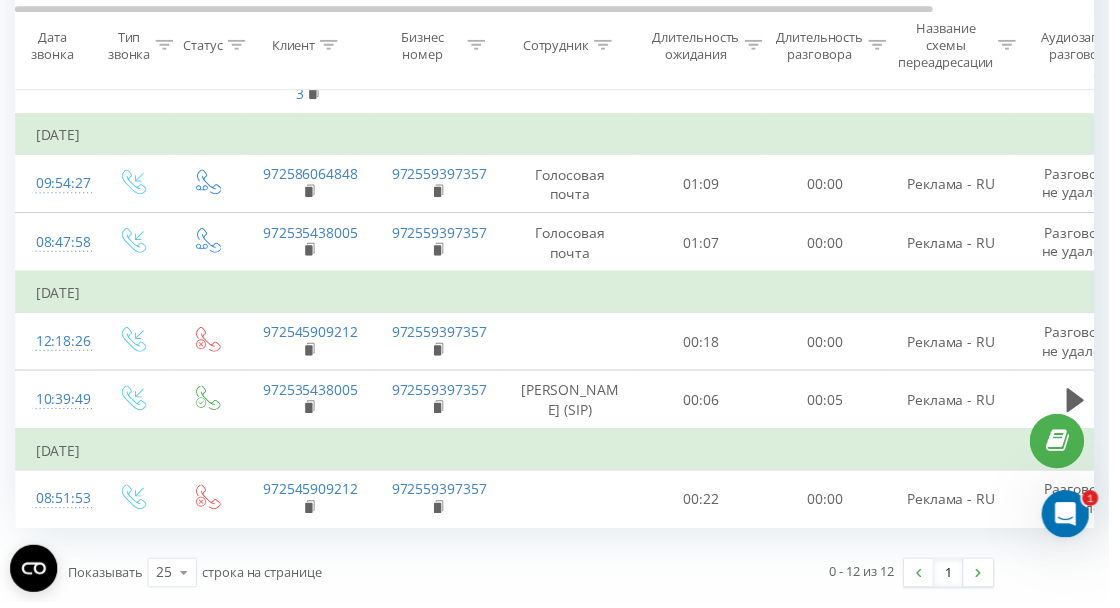 scroll, scrollTop: 561, scrollLeft: 0, axis: vertical 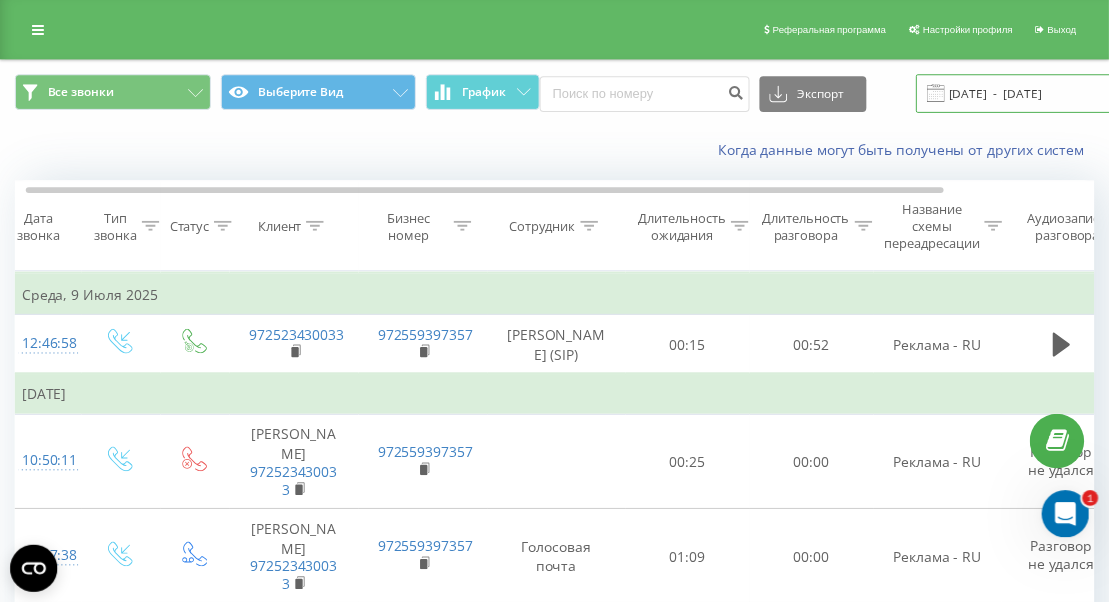 click on "[DATE]  -  [DATE]" at bounding box center (1046, 94) 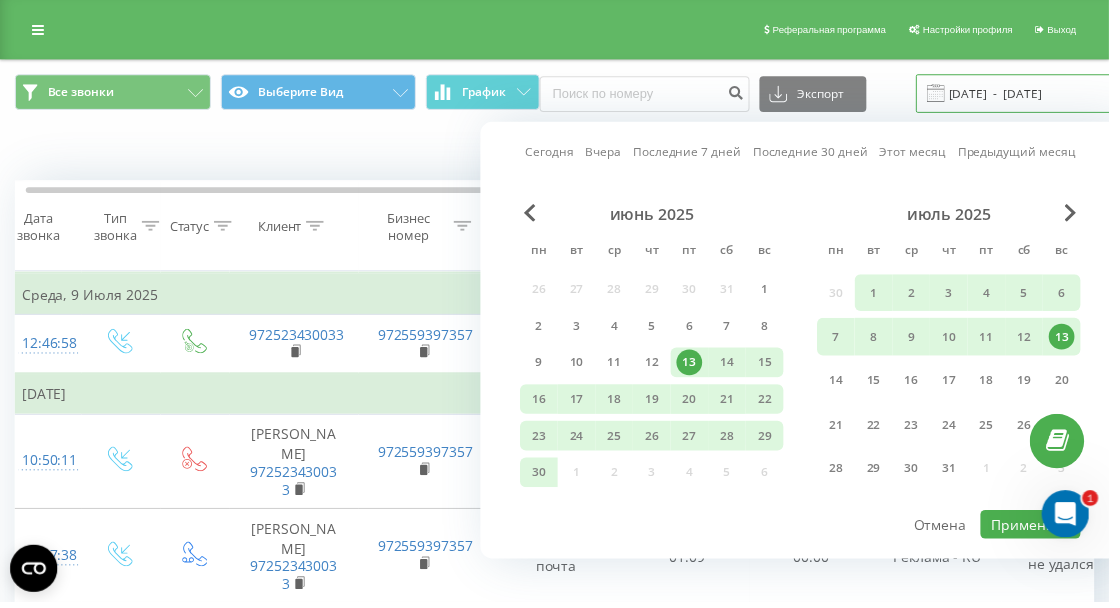 click on "[DATE]  -  [DATE]" at bounding box center (1046, 94) 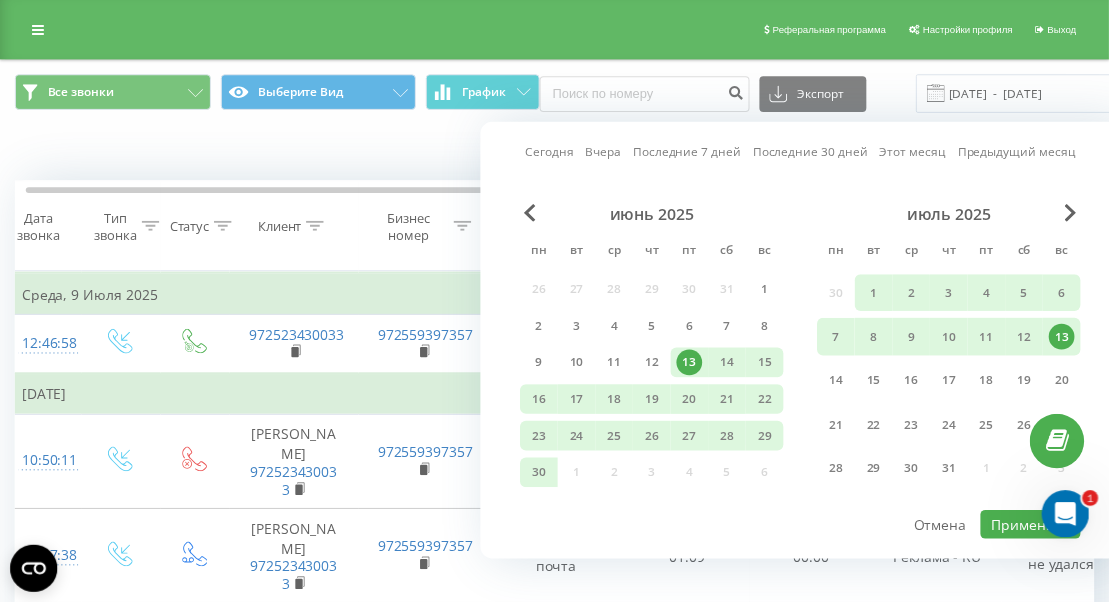 click on "Когда данные могут быть получены от других систем" at bounding box center (560, 152) 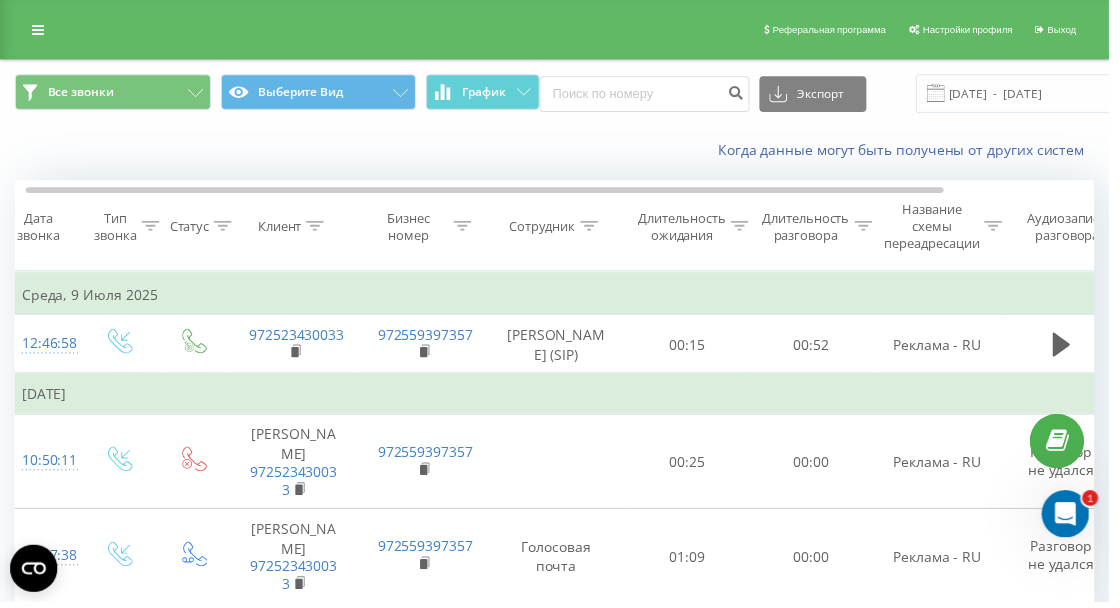 click at bounding box center (38, 30) 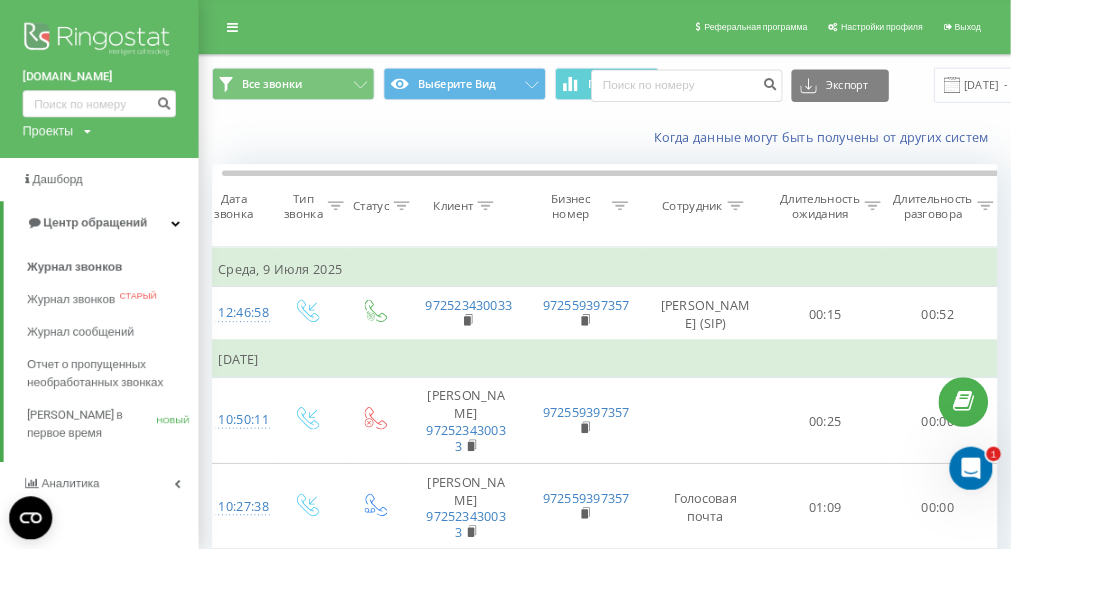 click at bounding box center [258, 30] 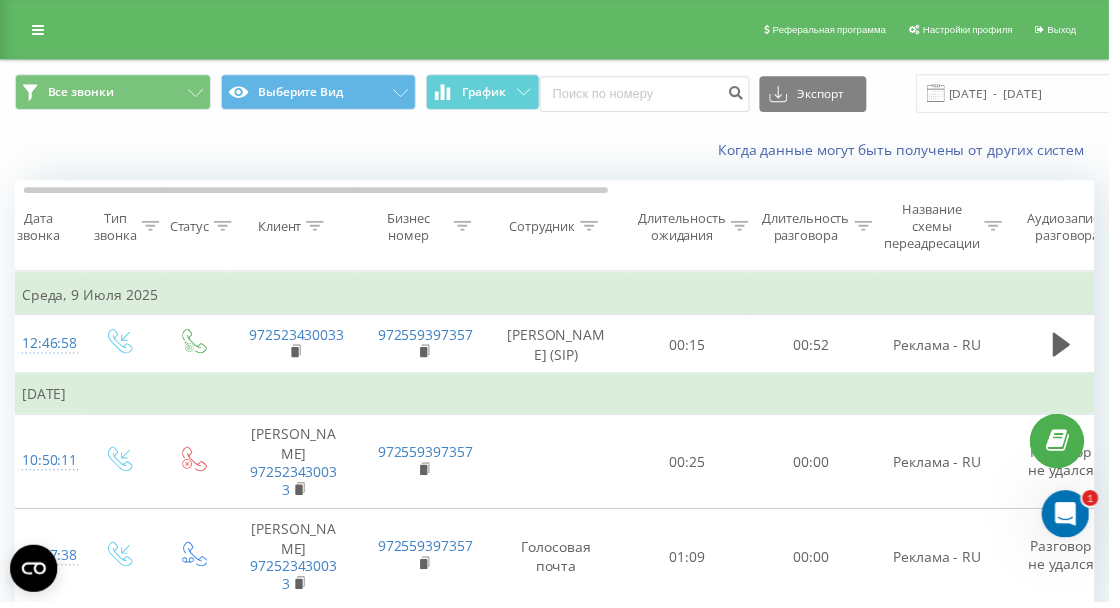 click at bounding box center [38, 30] 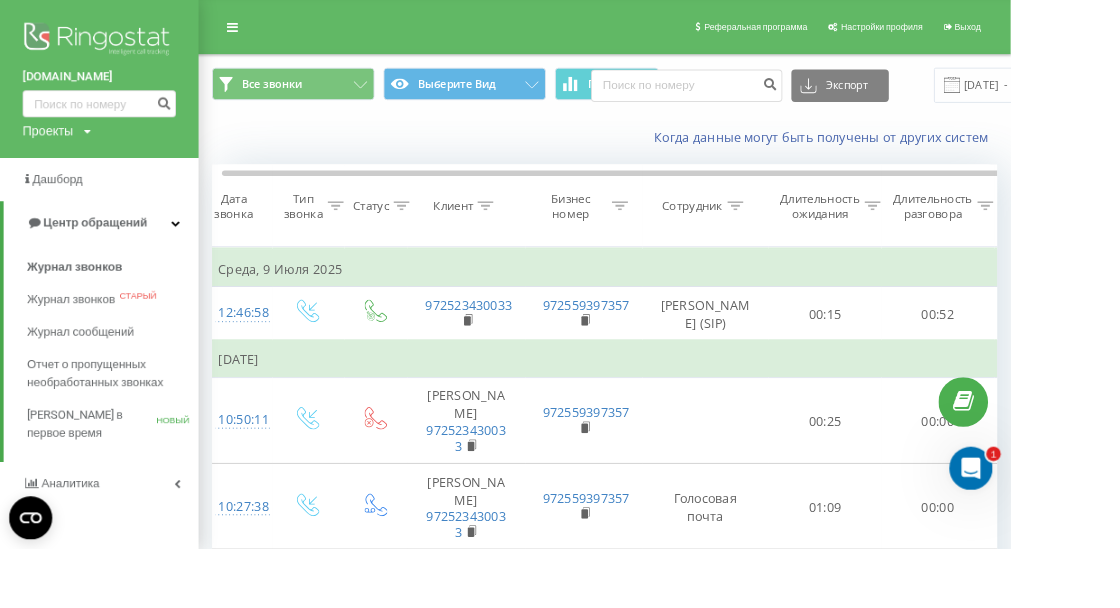 click on "Отчет о пропущенных необработанных звонках" at bounding box center [105, 413] 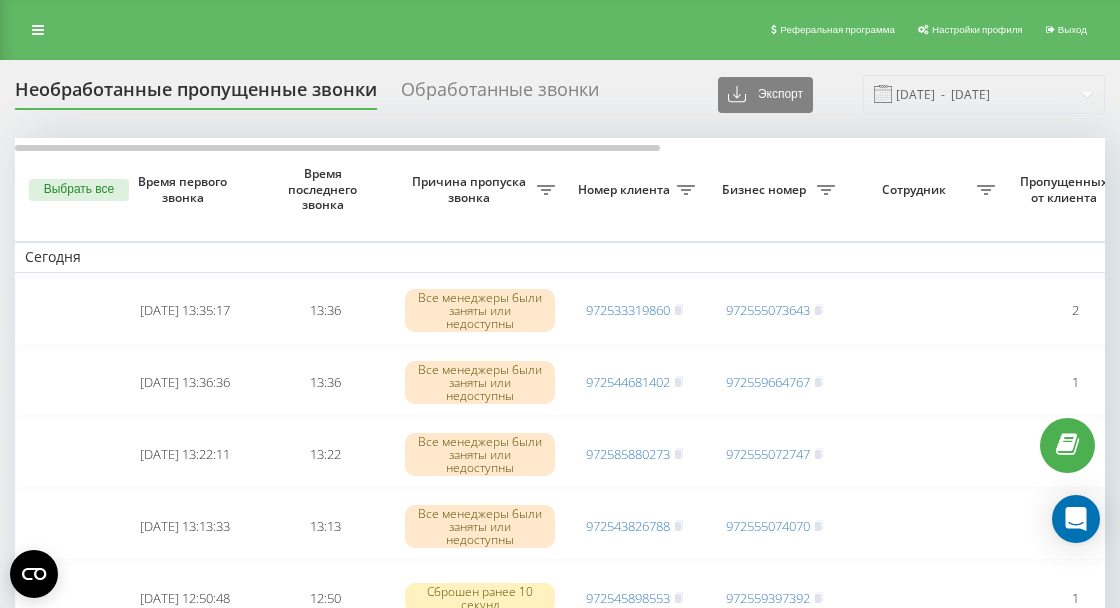 scroll, scrollTop: 0, scrollLeft: 0, axis: both 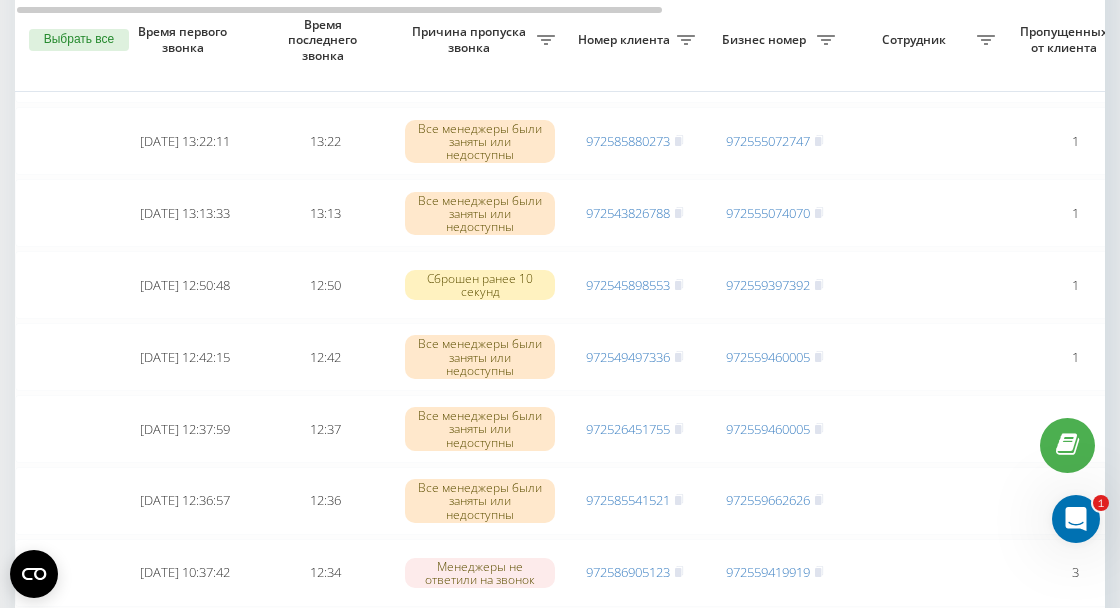 click at bounding box center [925, 645] 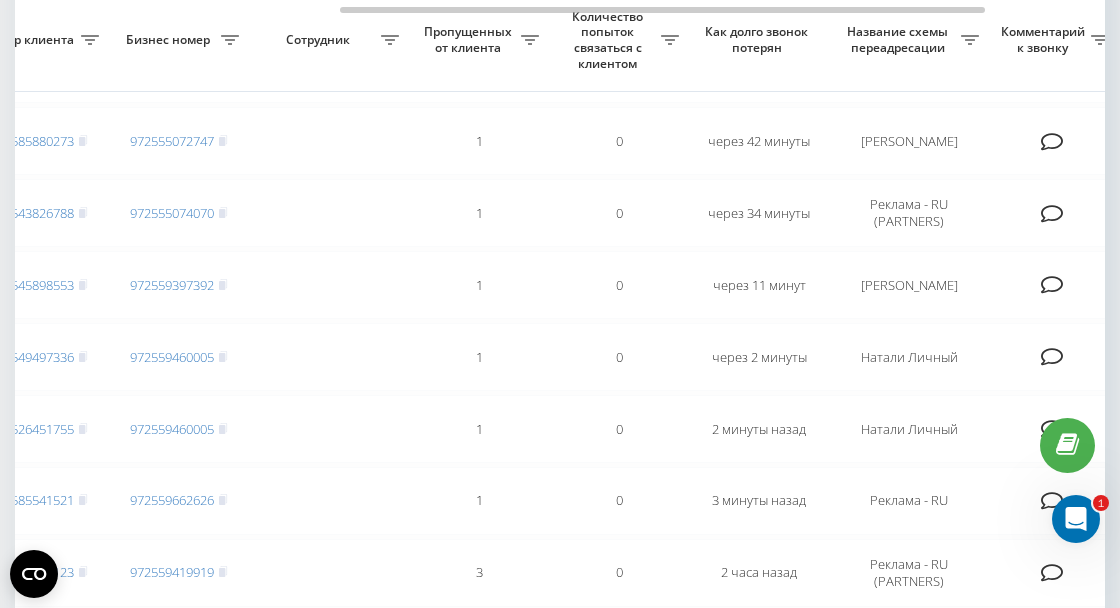 scroll, scrollTop: 0, scrollLeft: 750, axis: horizontal 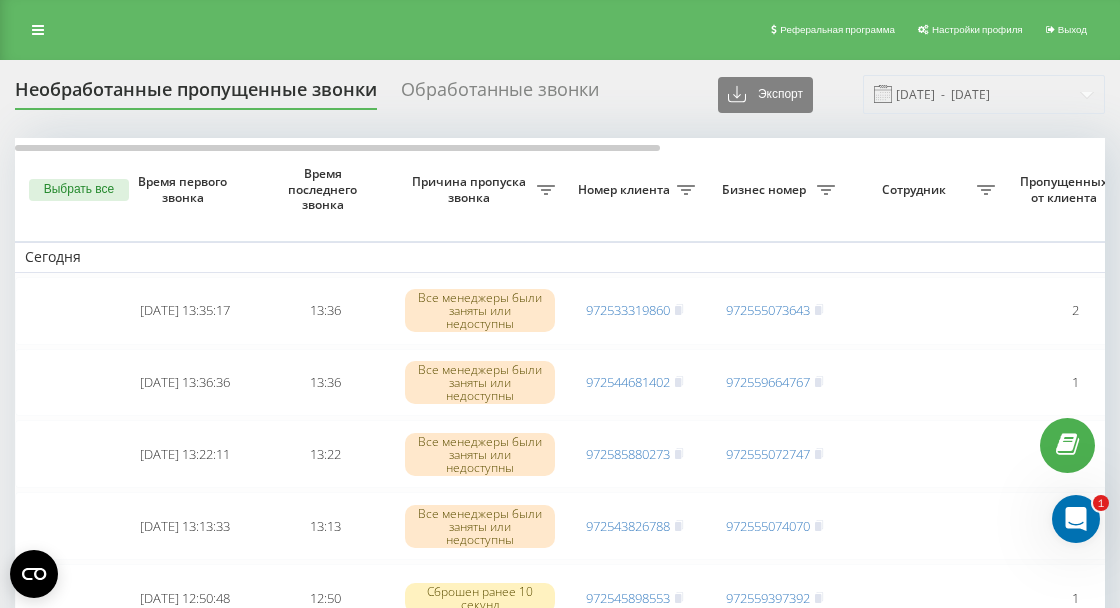 click at bounding box center (38, 30) 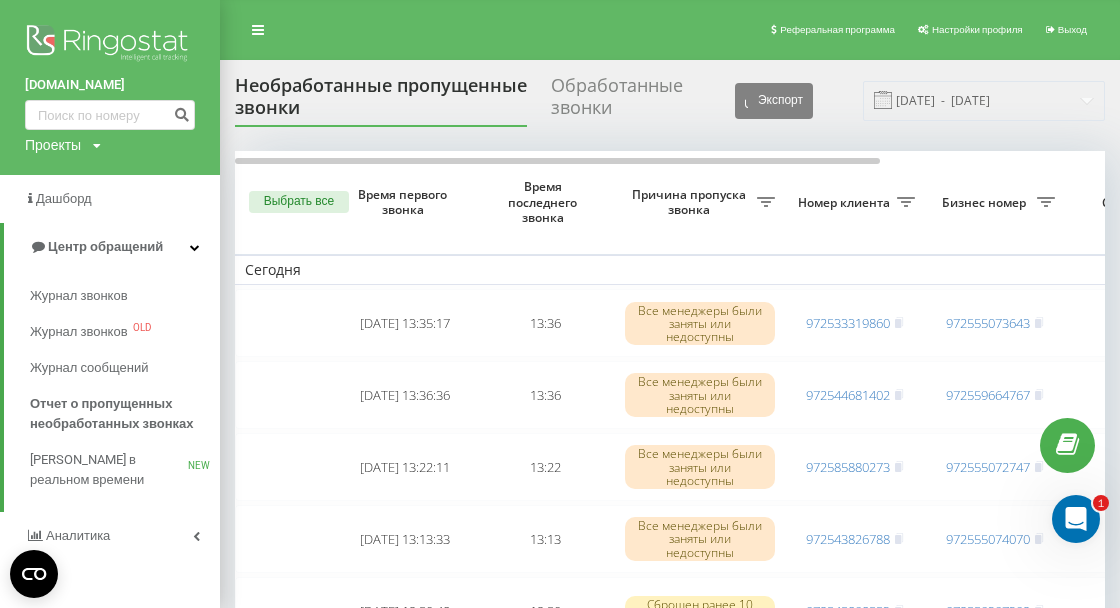 click on "Журнал звонков" at bounding box center (125, 296) 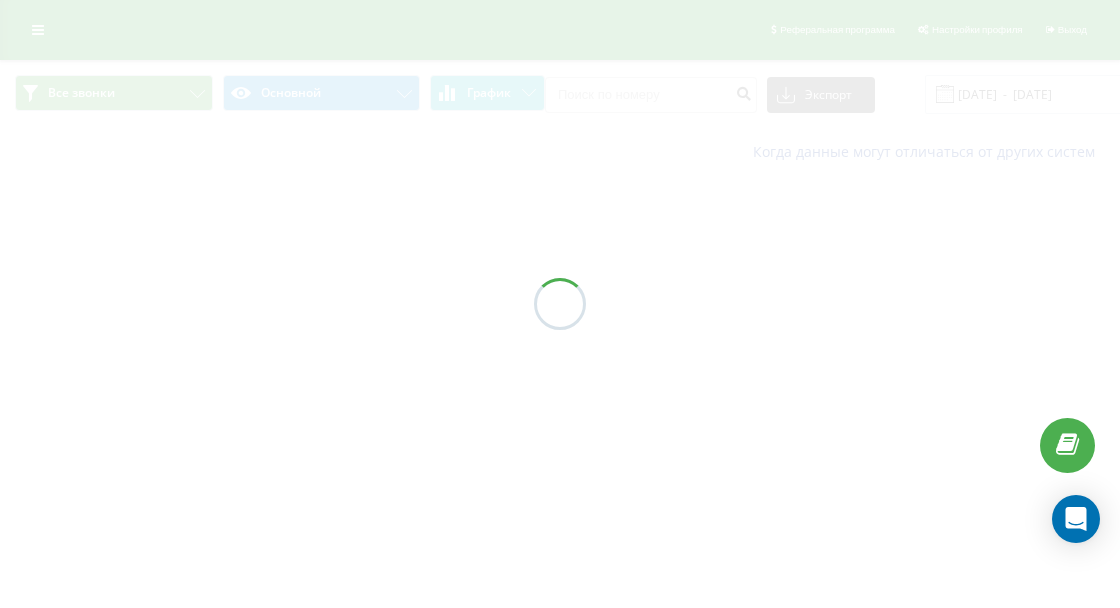 scroll, scrollTop: 0, scrollLeft: 0, axis: both 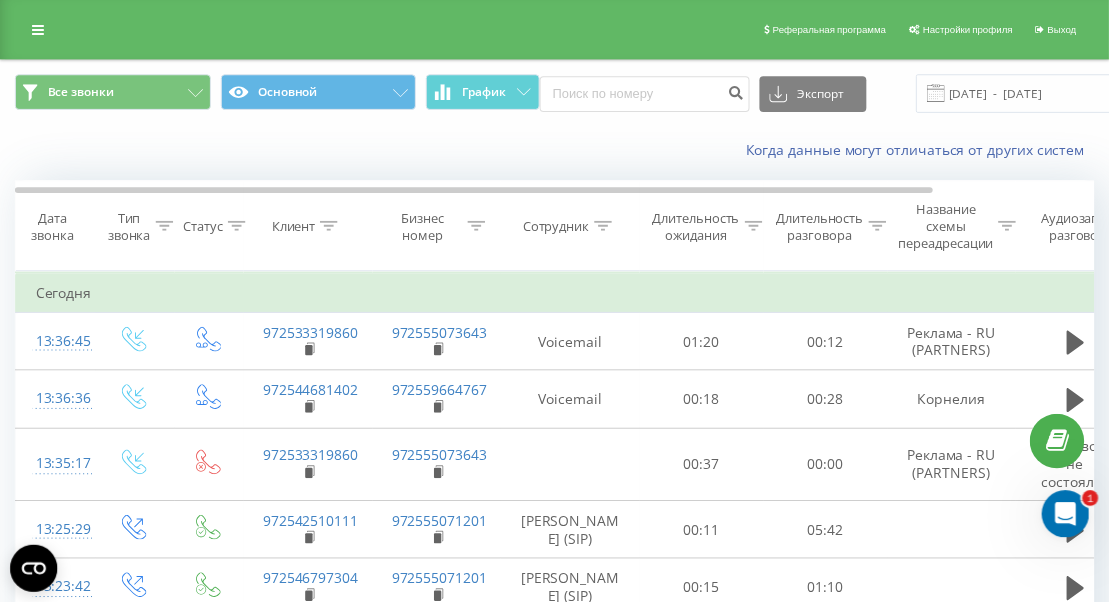 click on "Бизнес номер" at bounding box center (427, 229) 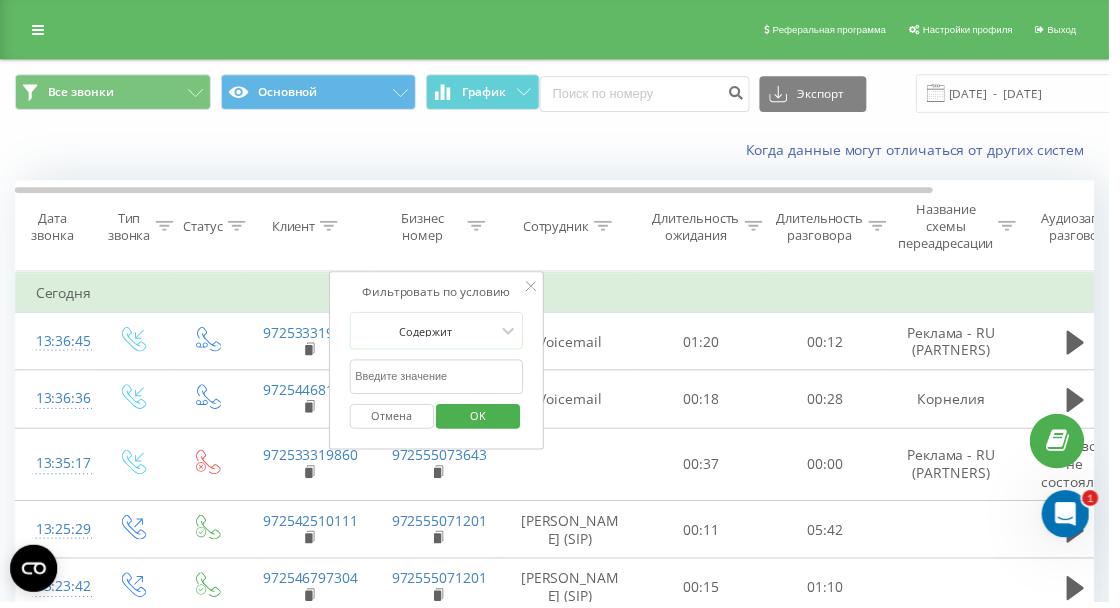 click 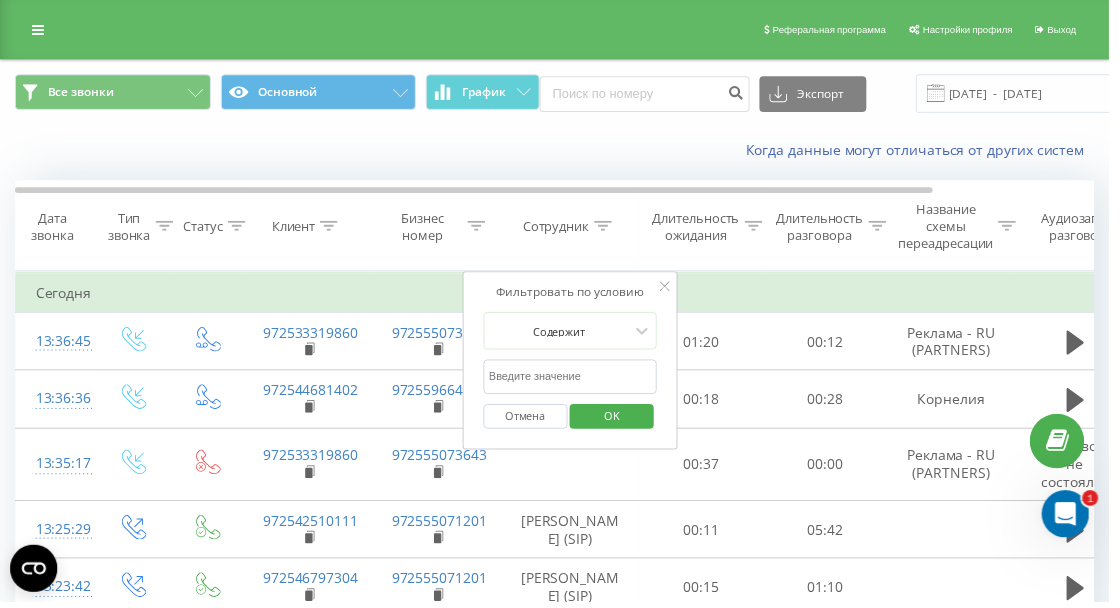 click at bounding box center [576, 380] 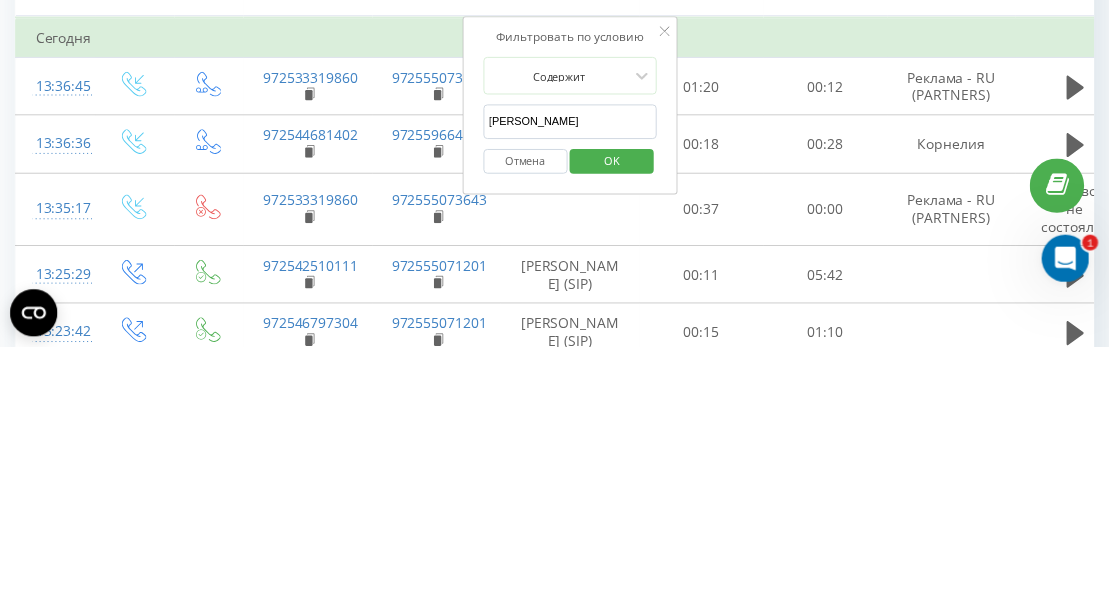 type on "Daryna Zusko" 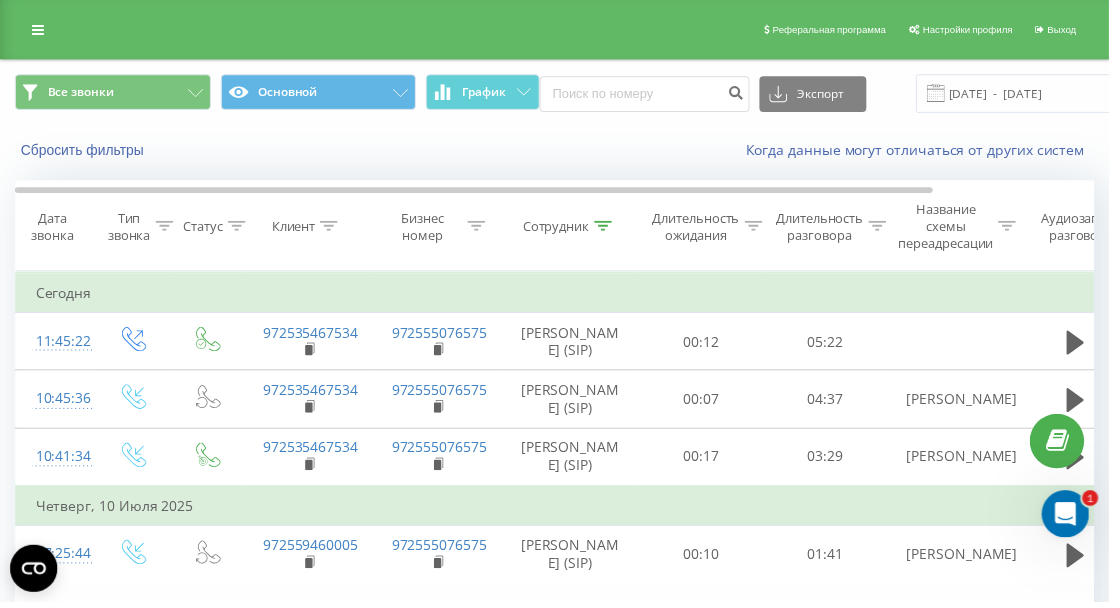 scroll, scrollTop: 0, scrollLeft: 0, axis: both 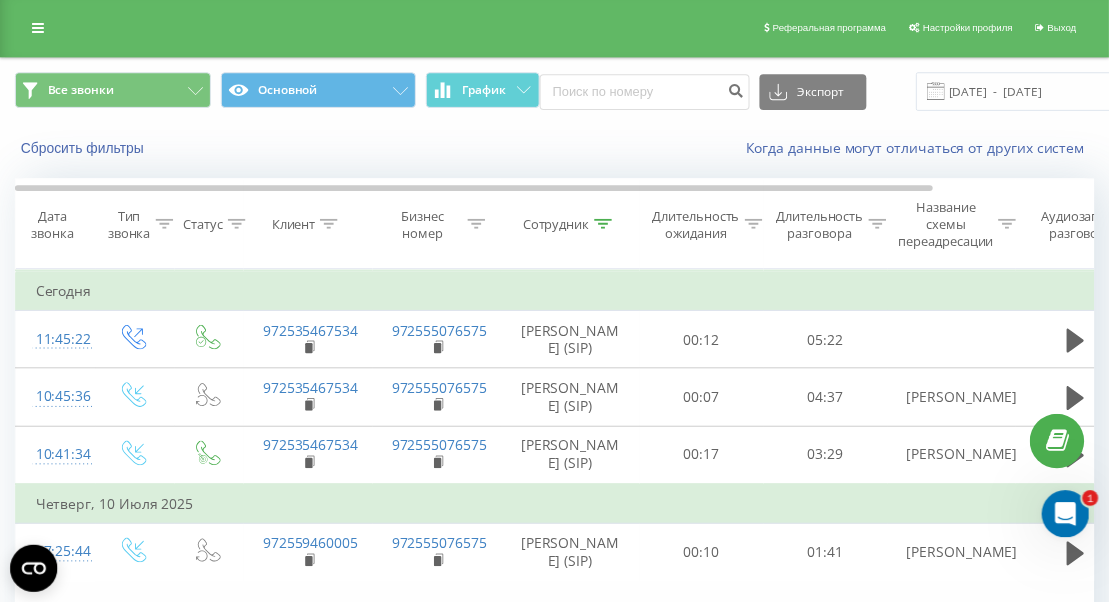 click on "Бизнес номер" at bounding box center [427, 227] 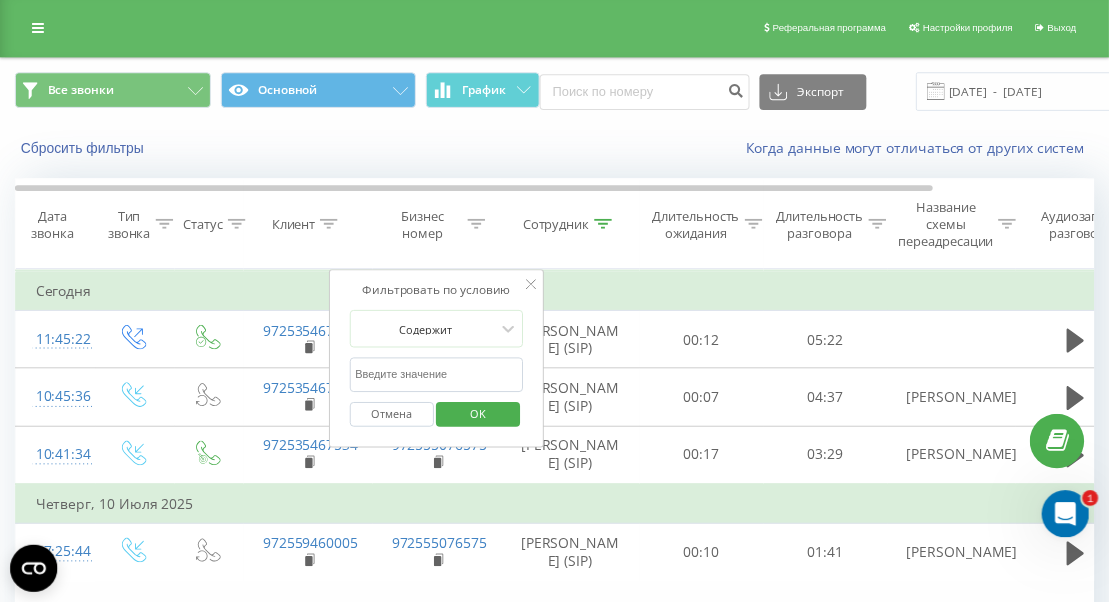 click 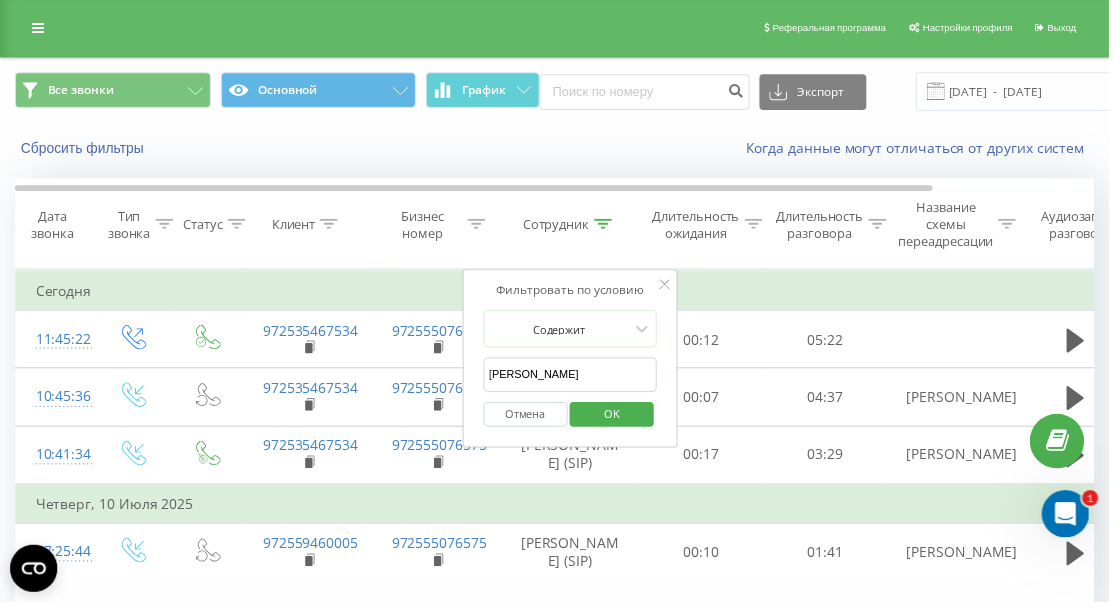 click on "Отмена" at bounding box center [530, 418] 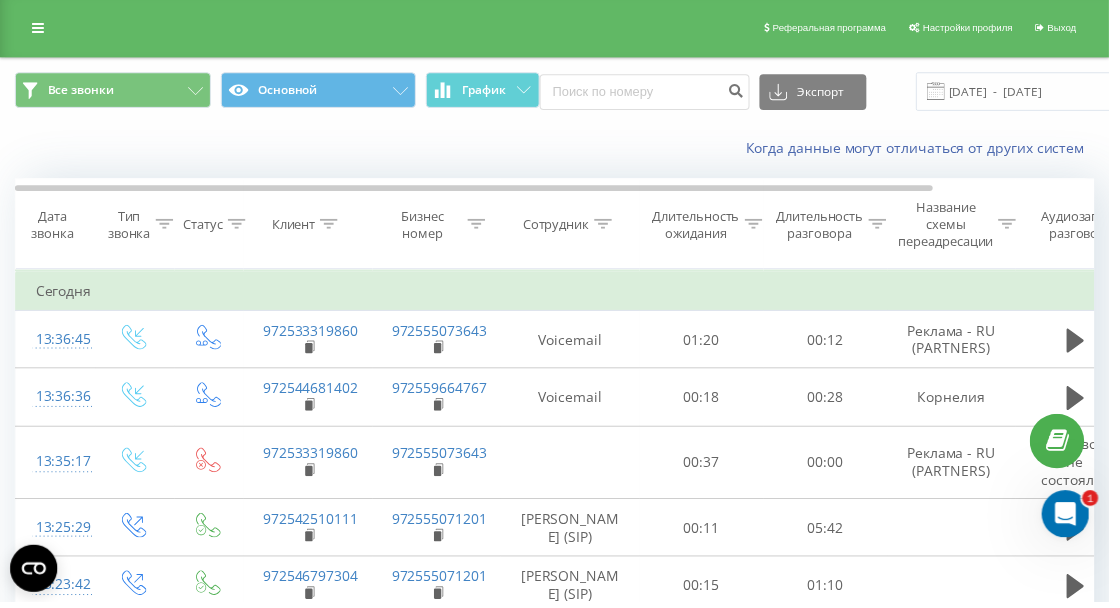 click 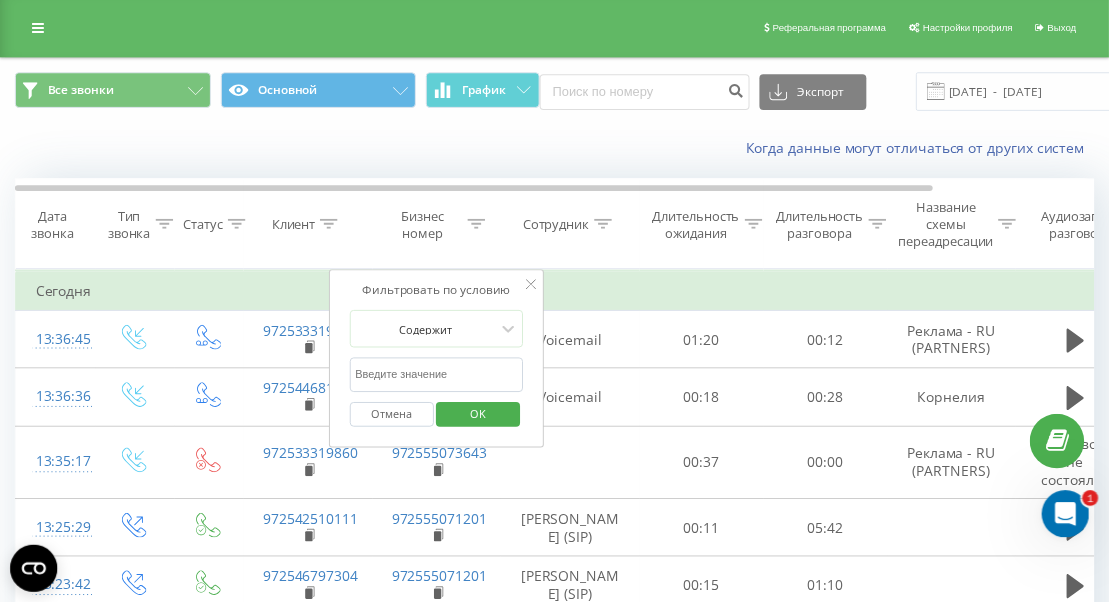 click at bounding box center (441, 378) 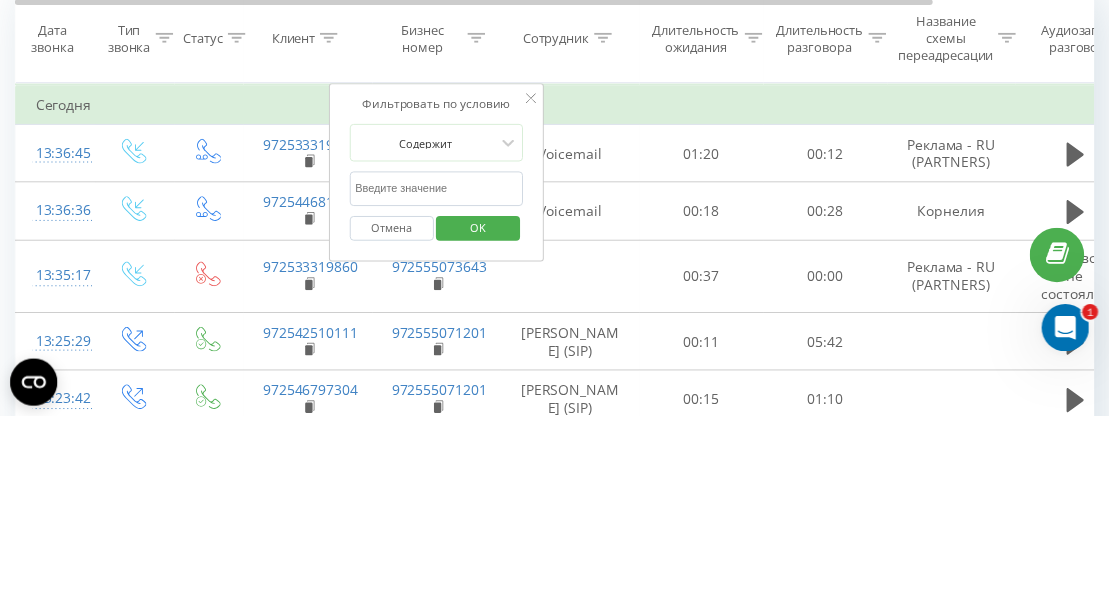 scroll, scrollTop: 2, scrollLeft: 0, axis: vertical 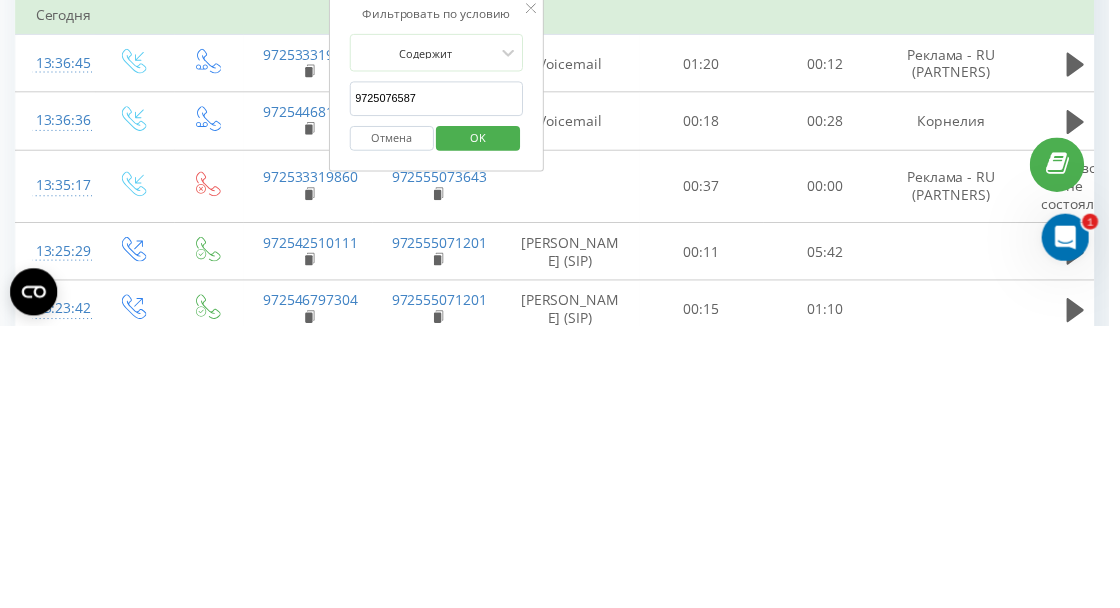 click on "OK" at bounding box center [483, 417] 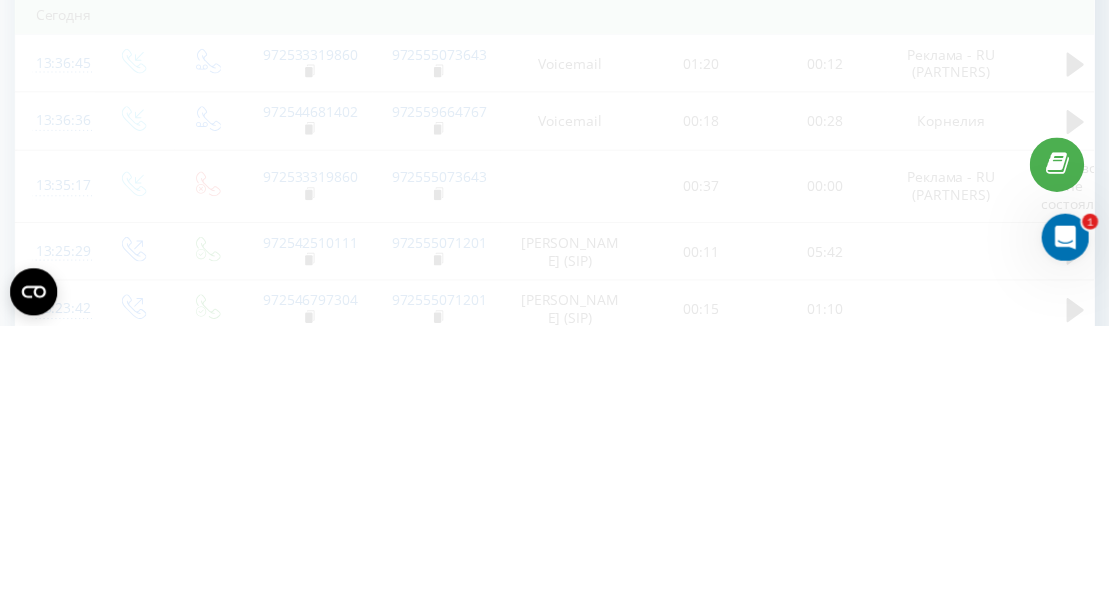 scroll, scrollTop: 2, scrollLeft: 0, axis: vertical 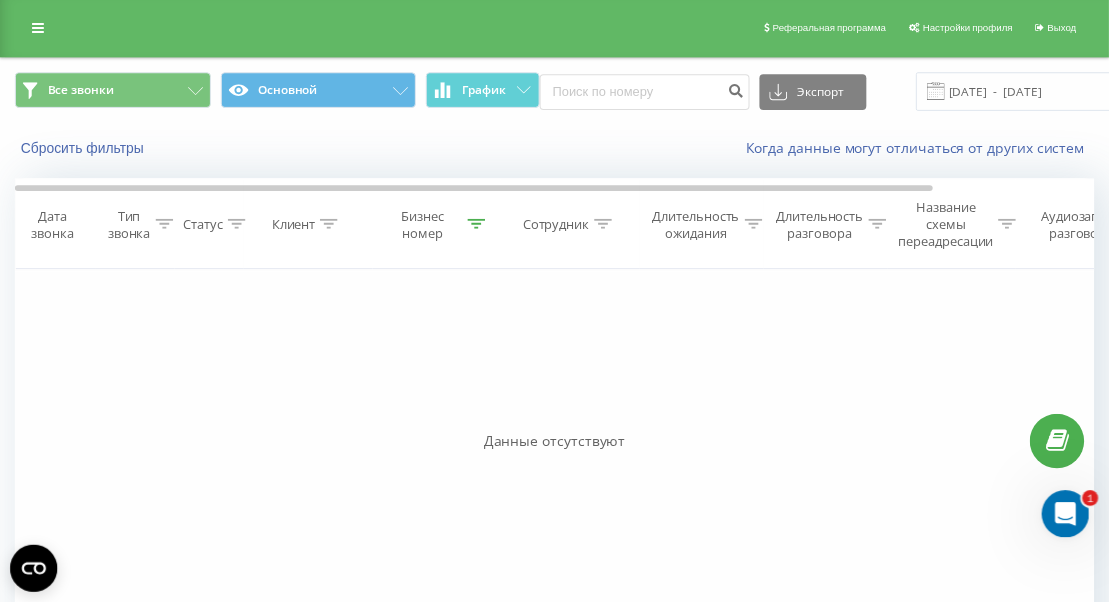 click 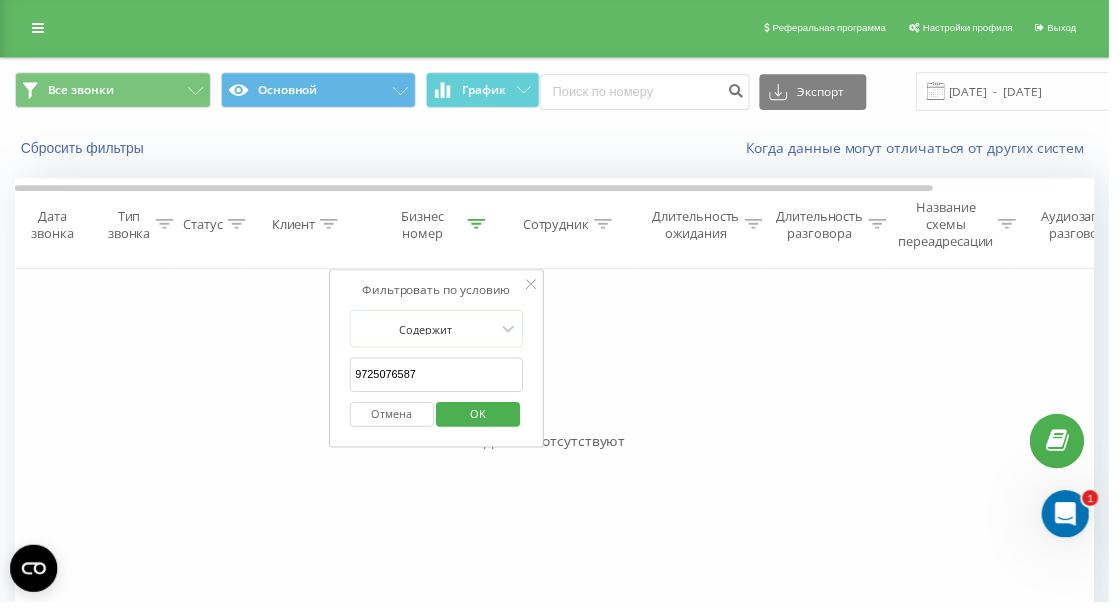 click on "9725076587" at bounding box center [441, 378] 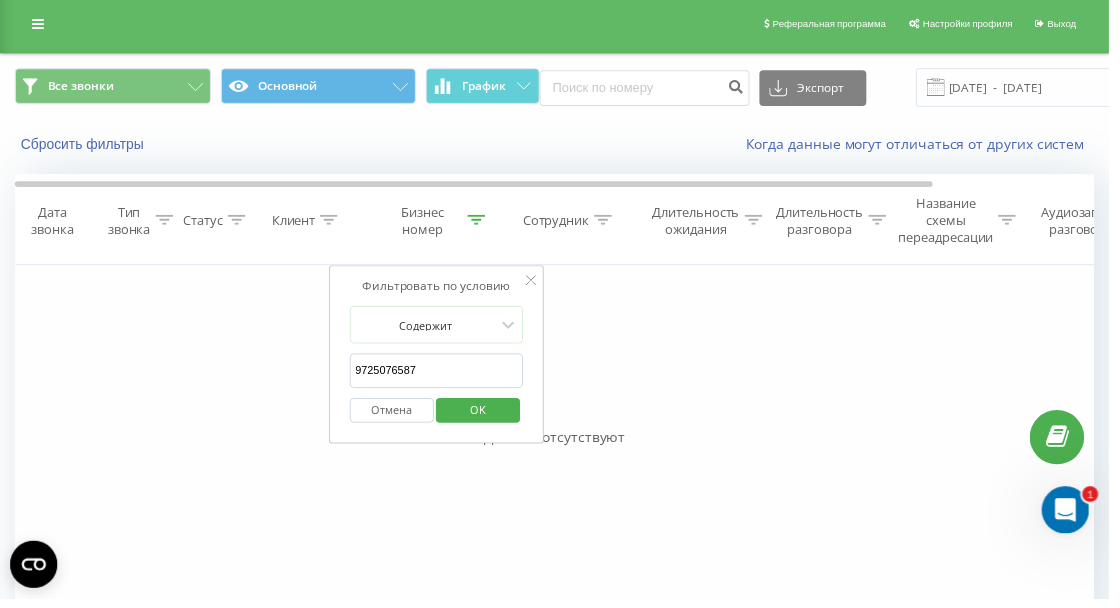 scroll, scrollTop: 2, scrollLeft: 0, axis: vertical 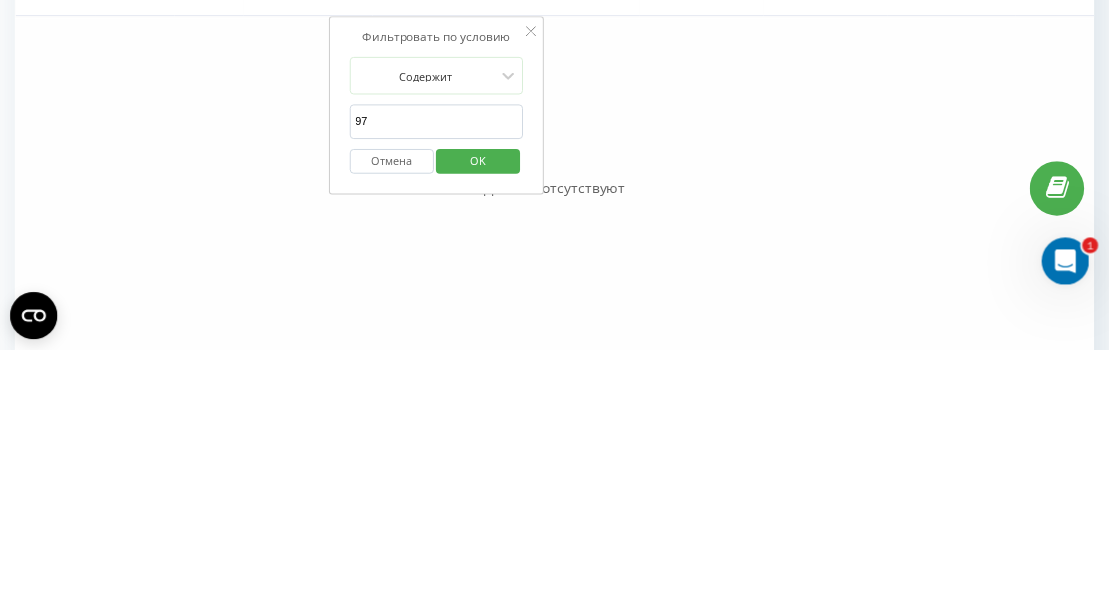 type on "9" 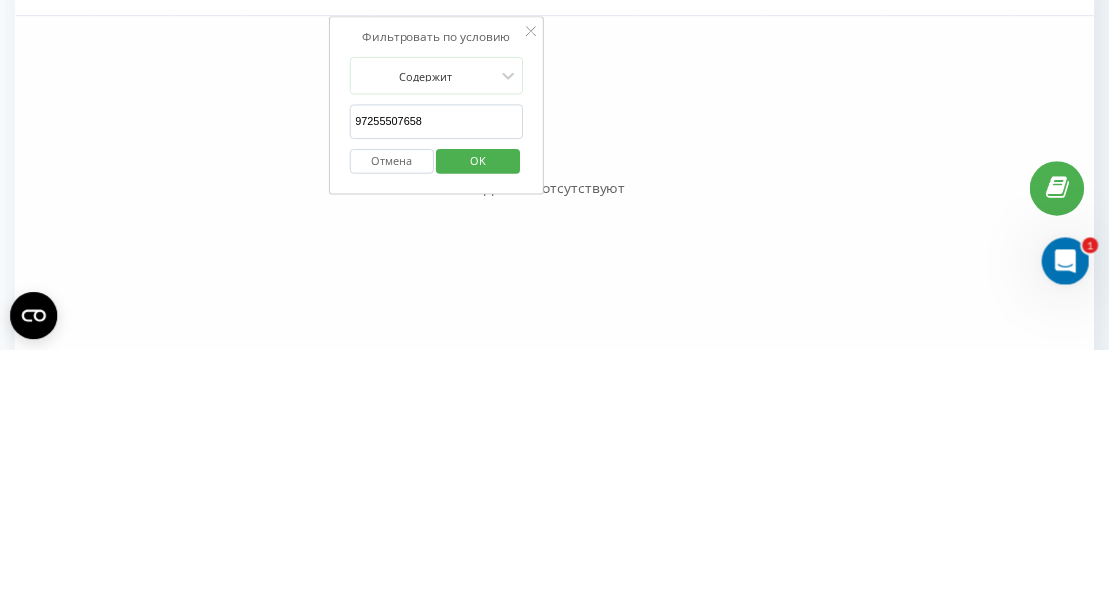 type on "972555076587" 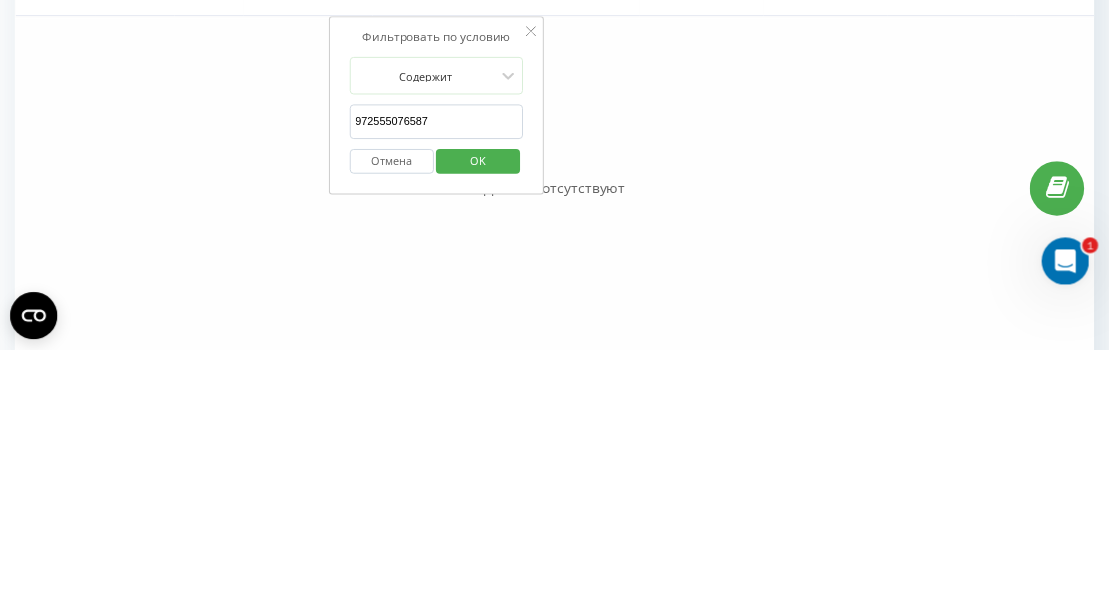 click on "OK" at bounding box center (483, 417) 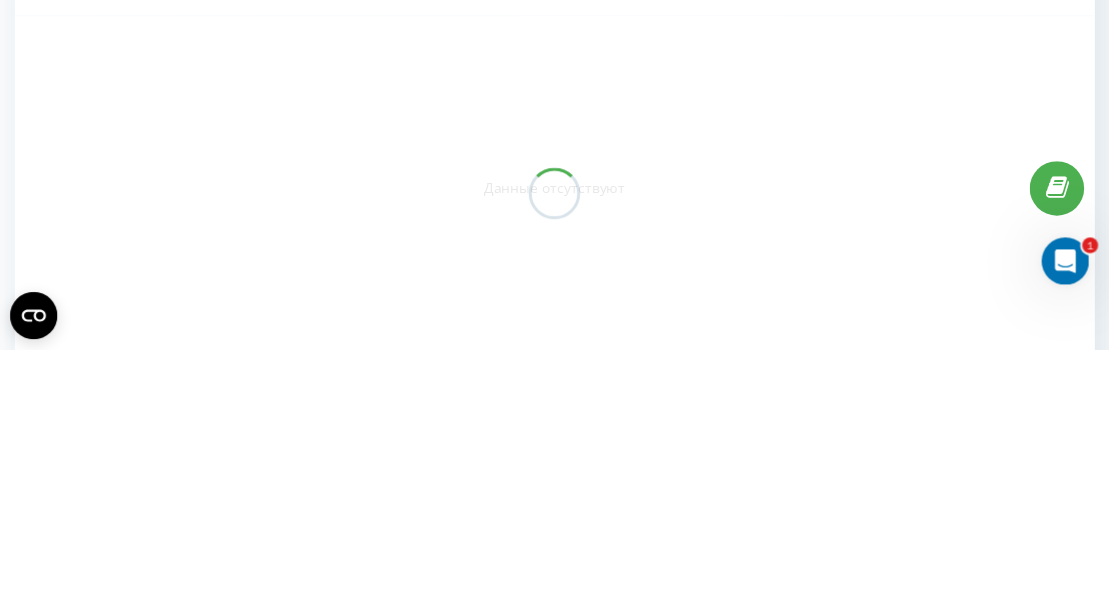 scroll, scrollTop: 2, scrollLeft: 0, axis: vertical 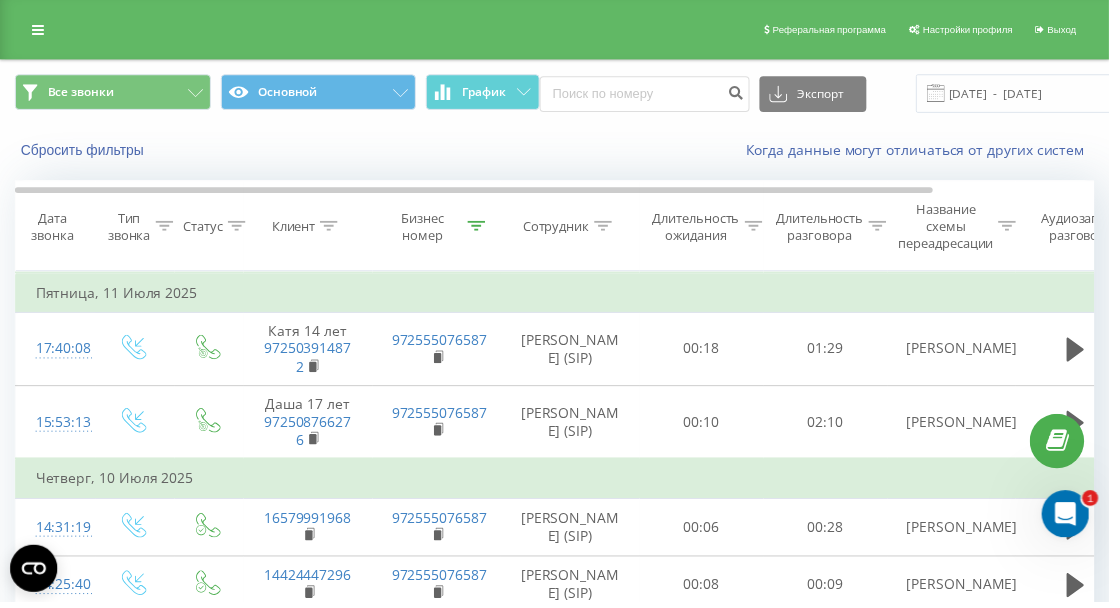 click at bounding box center [38, 30] 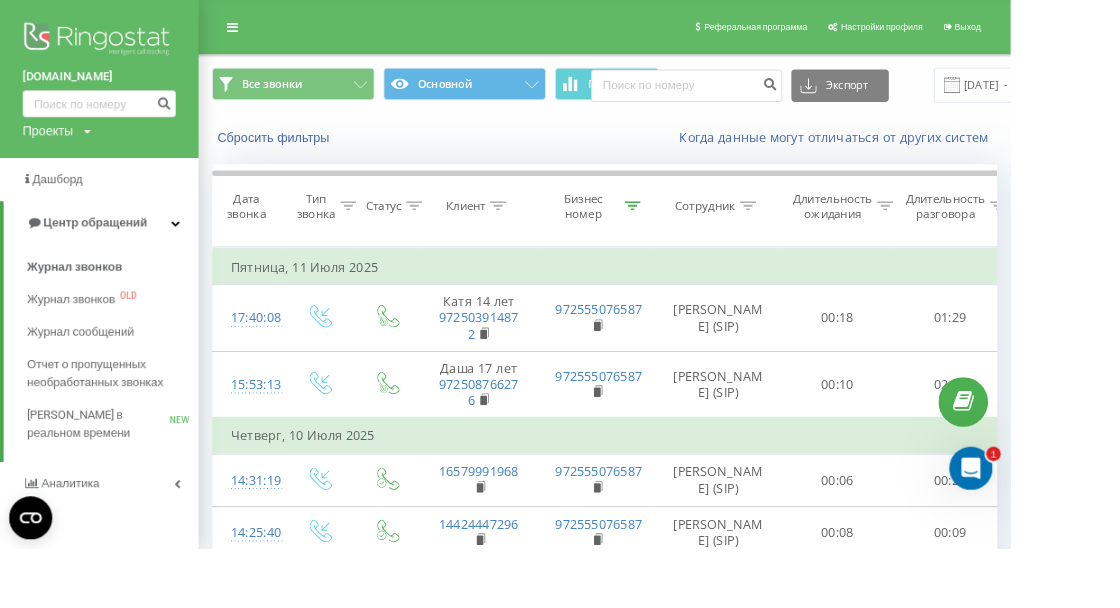 click on "Отчет о пропущенных необработанных звонках" at bounding box center [120, 414] 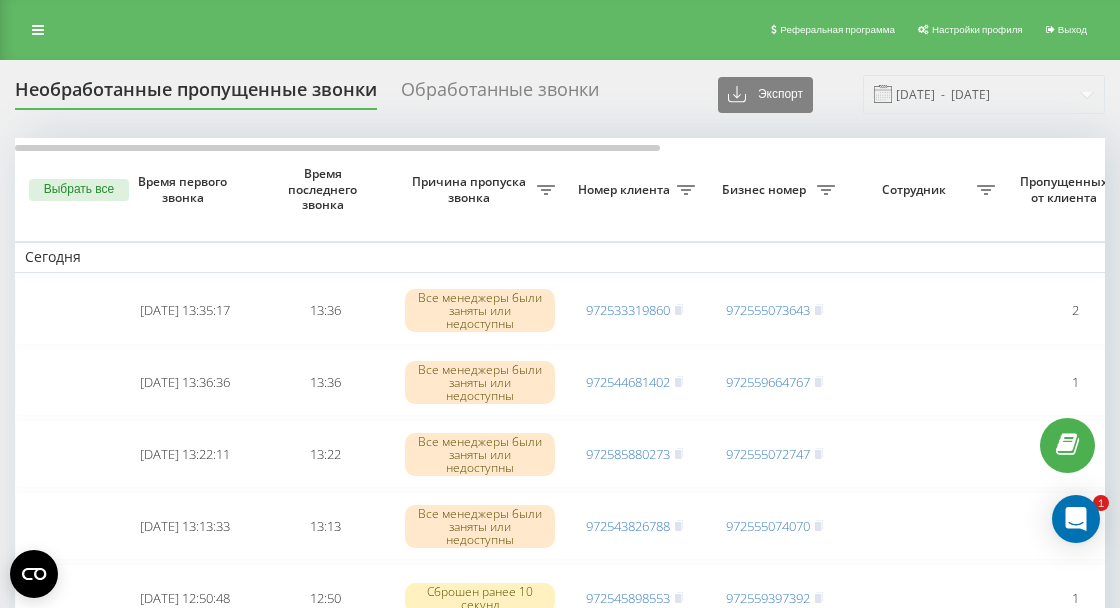 scroll, scrollTop: 0, scrollLeft: 0, axis: both 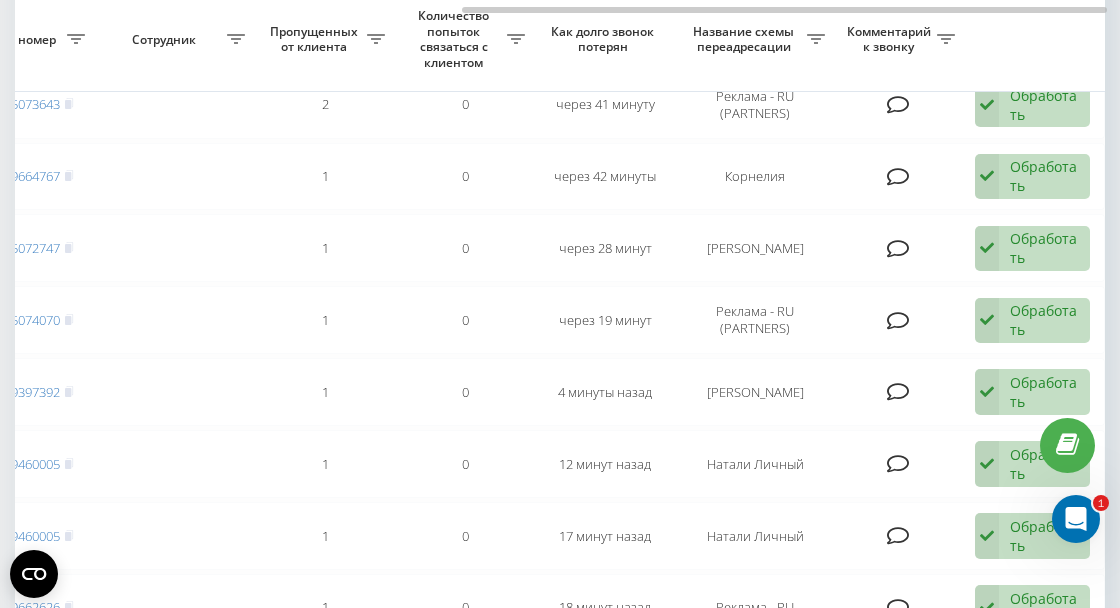 click at bounding box center [898, 464] 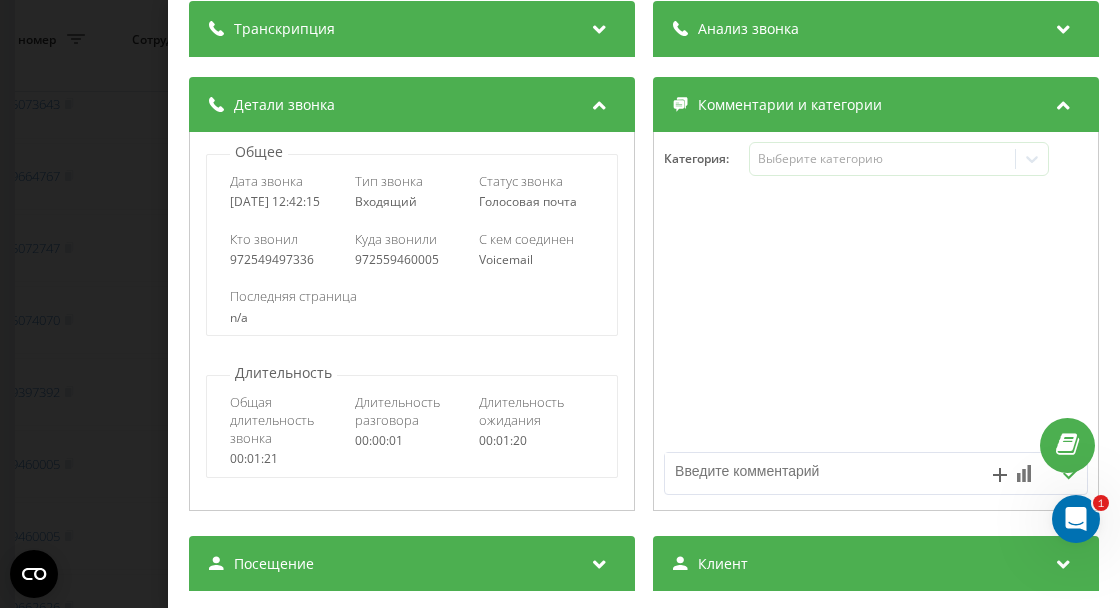 scroll, scrollTop: 0, scrollLeft: 0, axis: both 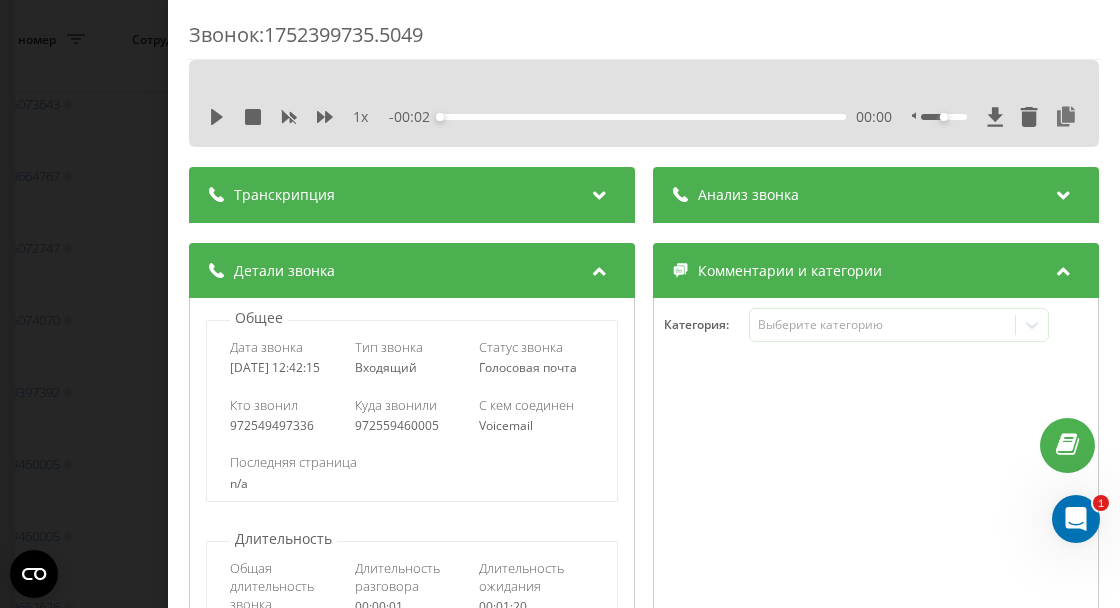 click on "Звонок :  1752399735.5049   1 x  - 00:02 00:00   00:00   Транскрипция Для анализа AI будущих звонков  настройте и активируйте профиль на странице . Если профиль уже есть и звонок соответствует его условиям, обновите страницу через 10 минут – AI анализирует текущий звонок. Анализ звонка Для анализа AI будущих звонков  настройте и активируйте профиль на странице . Если профиль уже есть и звонок соответствует его условиям, обновите страницу через 10 минут – AI анализирует текущий звонок. Детали звонка Общее Дата звонка [DATE] 12:42:15 Тип звонка Входящий Статус звонка Голосовая почта n/a :" at bounding box center (560, 304) 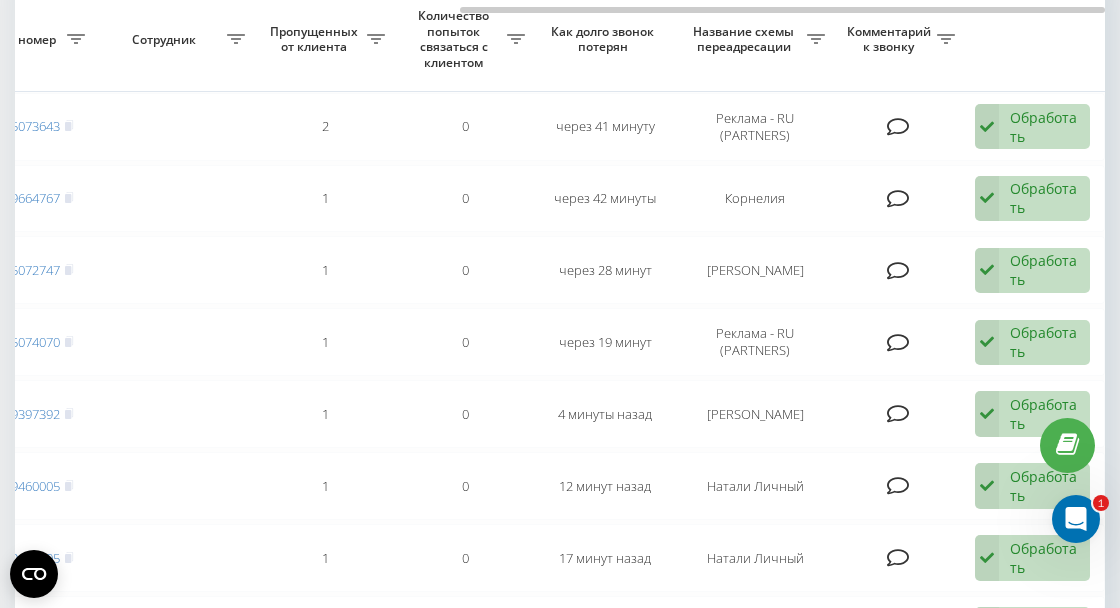 scroll, scrollTop: 180, scrollLeft: 0, axis: vertical 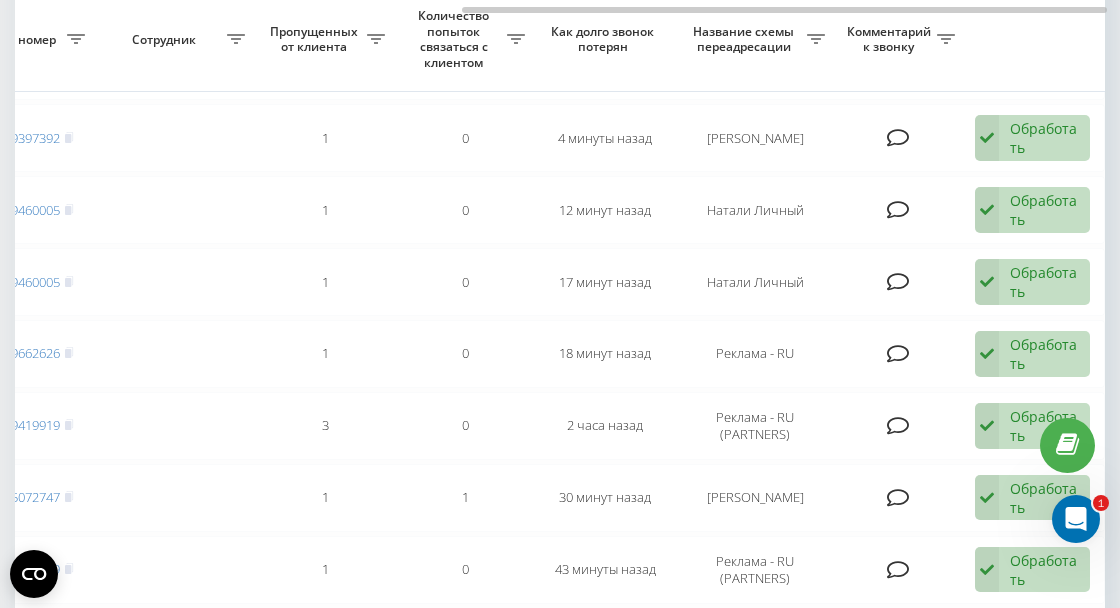 click at bounding box center (898, 498) 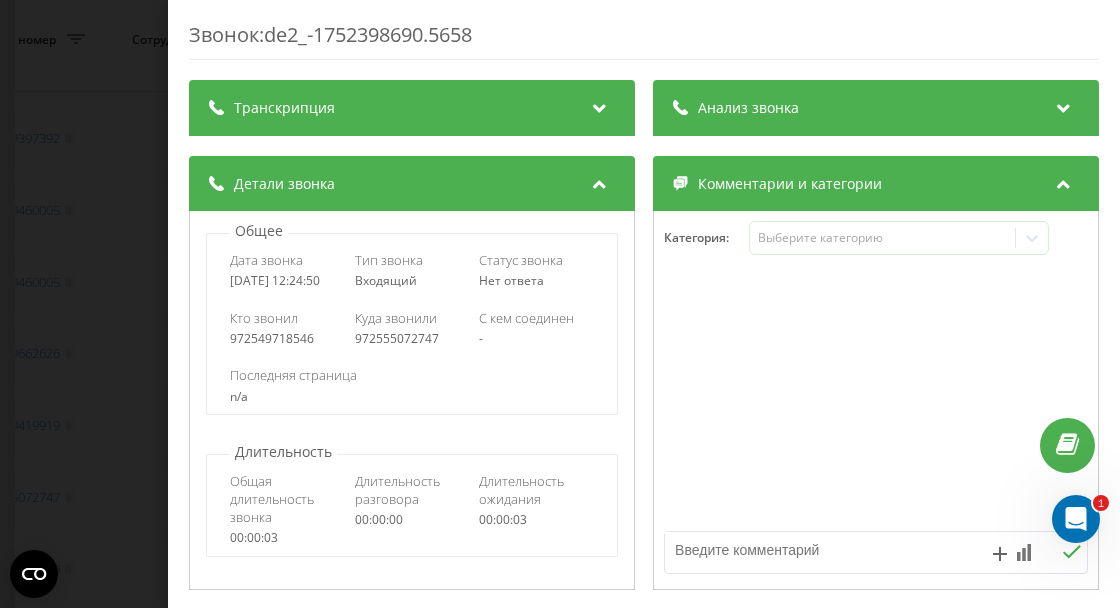 click on "Звонок :  de2_-1752398690.5658 Транскрипция Для анализа AI будущих звонков  настройте и активируйте профиль на странице . Если профиль уже есть и звонок соответствует его условиям, обновите страницу через 10 минут – AI анализирует текущий звонок. Анализ звонка Для анализа AI будущих звонков  настройте и активируйте профиль на странице . Если профиль уже есть и звонок соответствует его условиям, обновите страницу через 10 минут – AI анализирует текущий звонок. Детали звонка Общее Дата звонка [DATE] 12:24:50 Тип звонка Входящий Статус звонка [PERSON_NAME] ответа Кто звонил 972549718546 - n/a : 0" at bounding box center [560, 304] 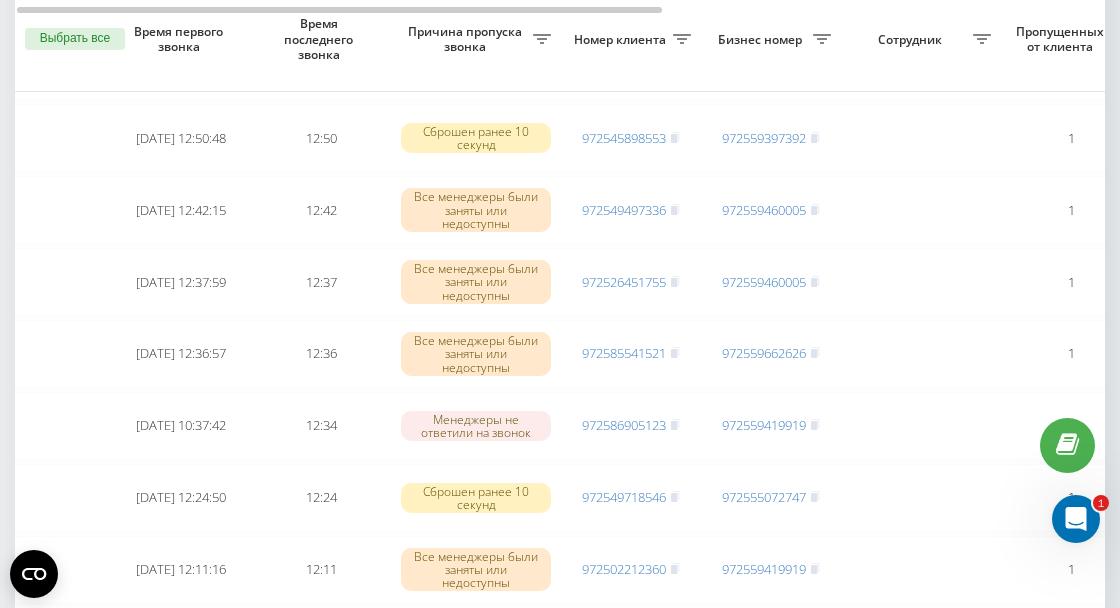 scroll, scrollTop: 0, scrollLeft: 0, axis: both 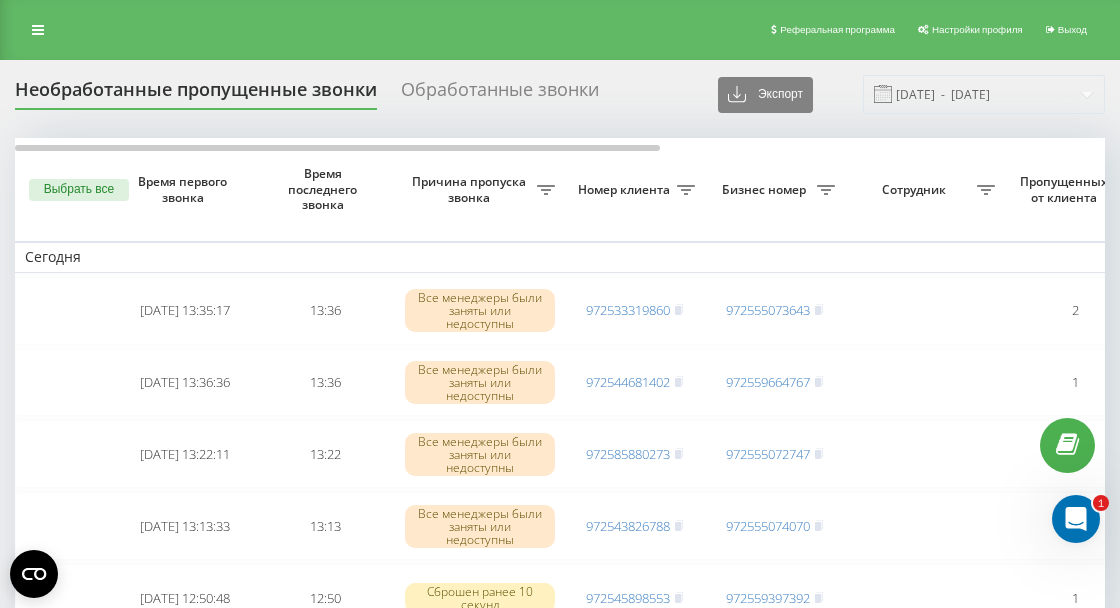 click at bounding box center [38, 30] 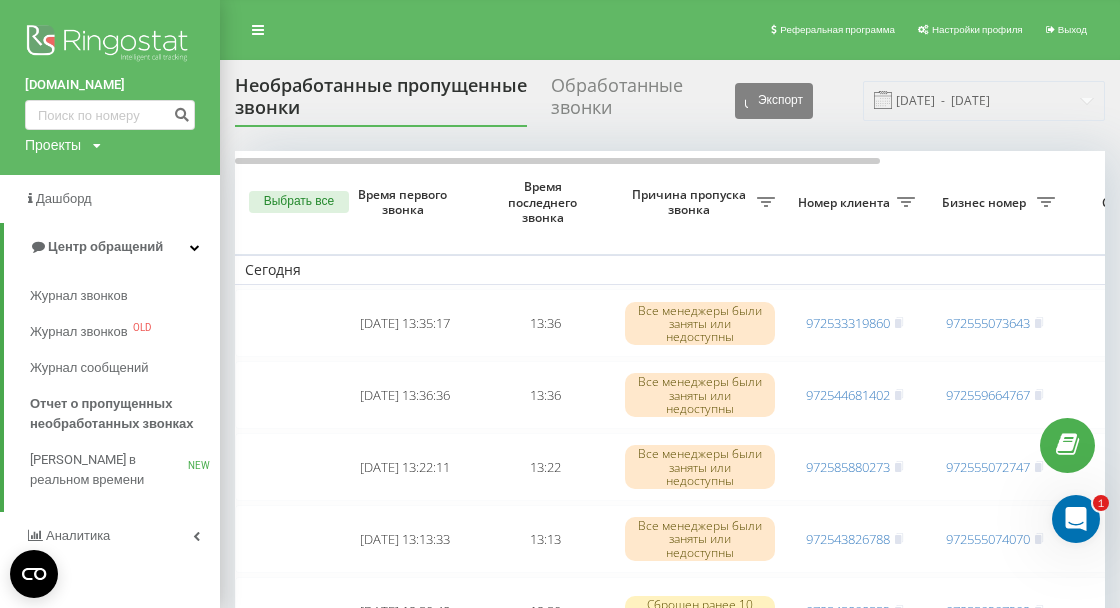 click on "[PERSON_NAME] в реальном времени" at bounding box center (109, 470) 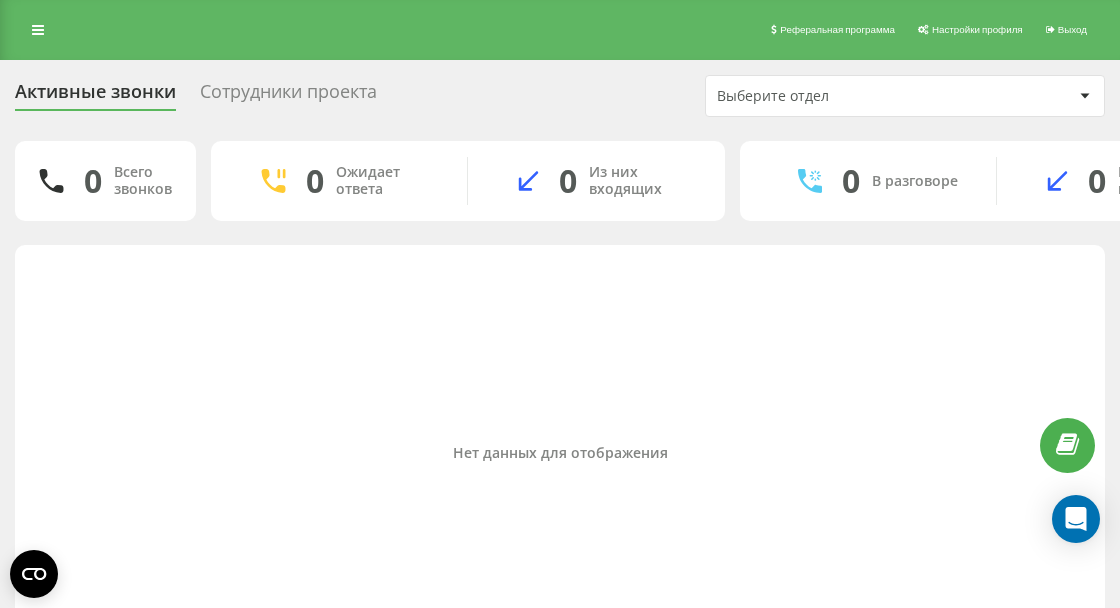 scroll, scrollTop: 0, scrollLeft: 0, axis: both 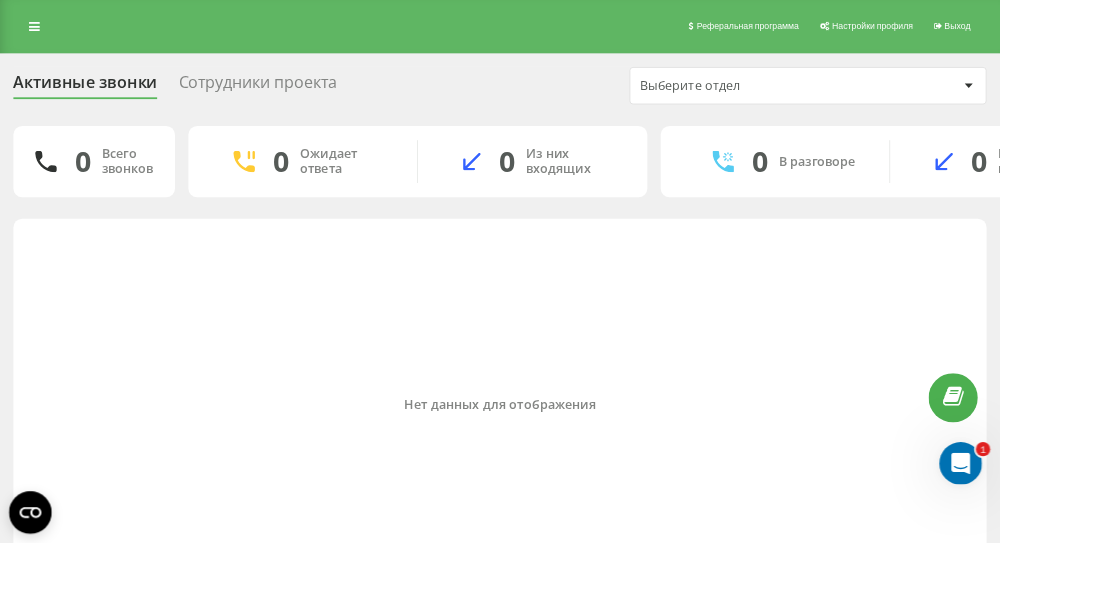 click on "Выберите отдел" at bounding box center (905, 96) 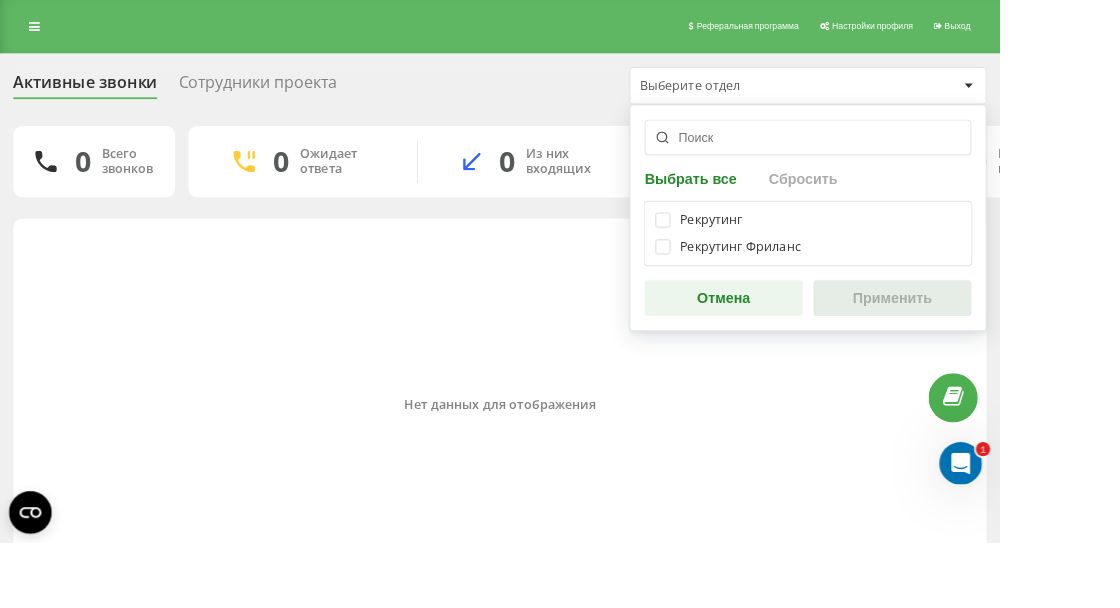 click on "Выбрать все" at bounding box center (776, 199) 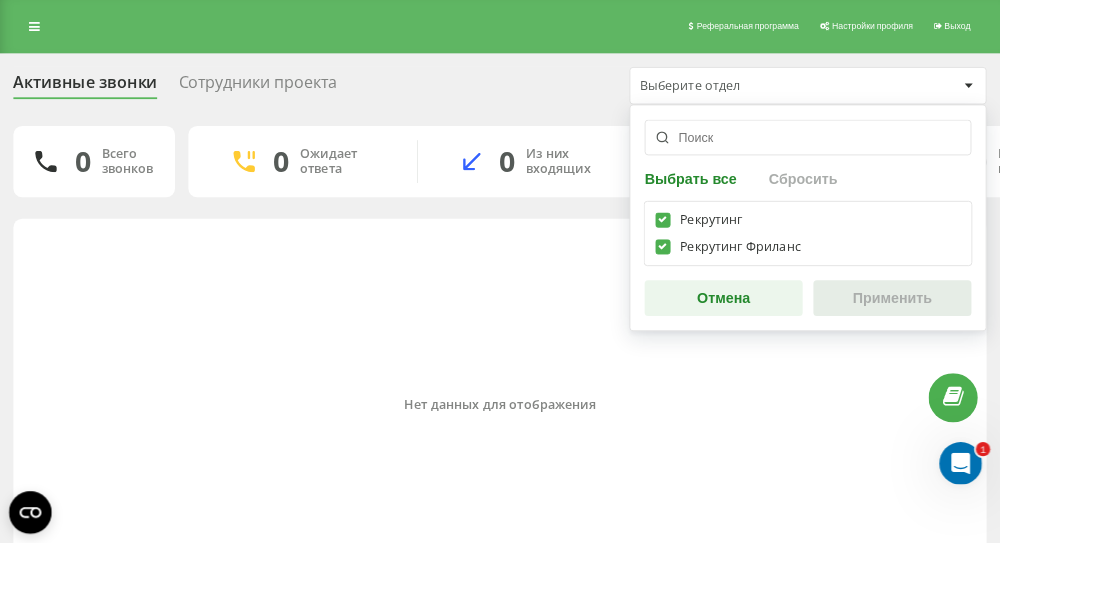 checkbox on "true" 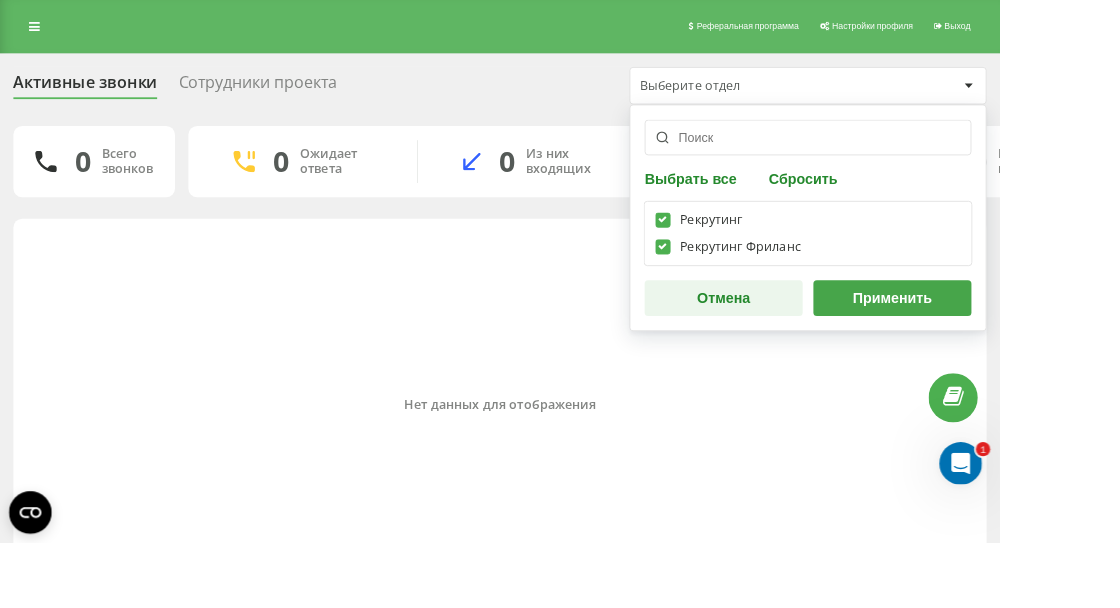 click on "Применить" at bounding box center (999, 334) 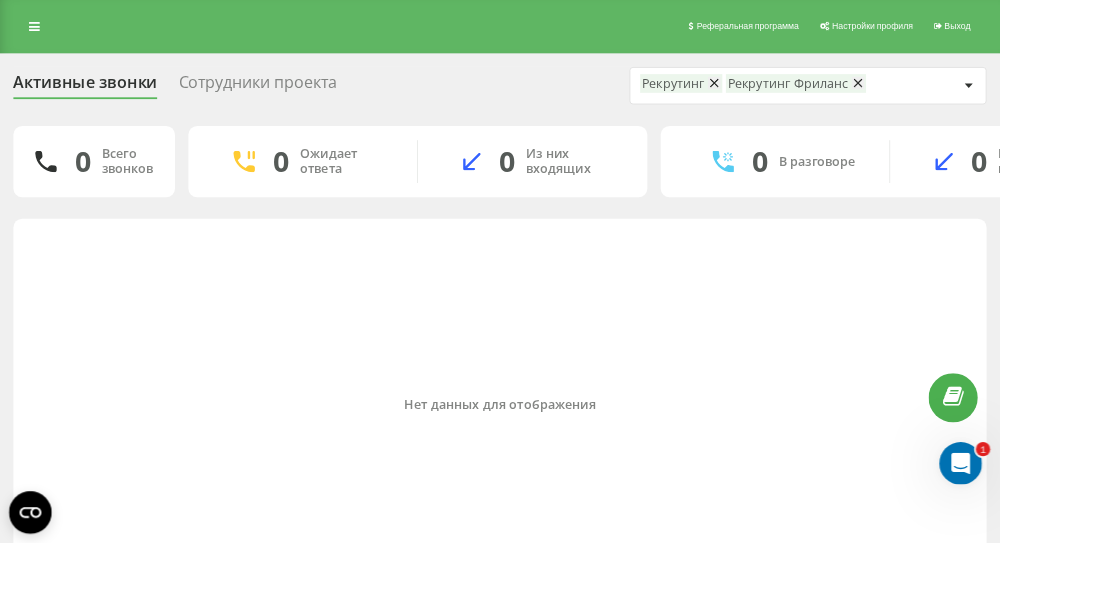 click at bounding box center (38, 30) 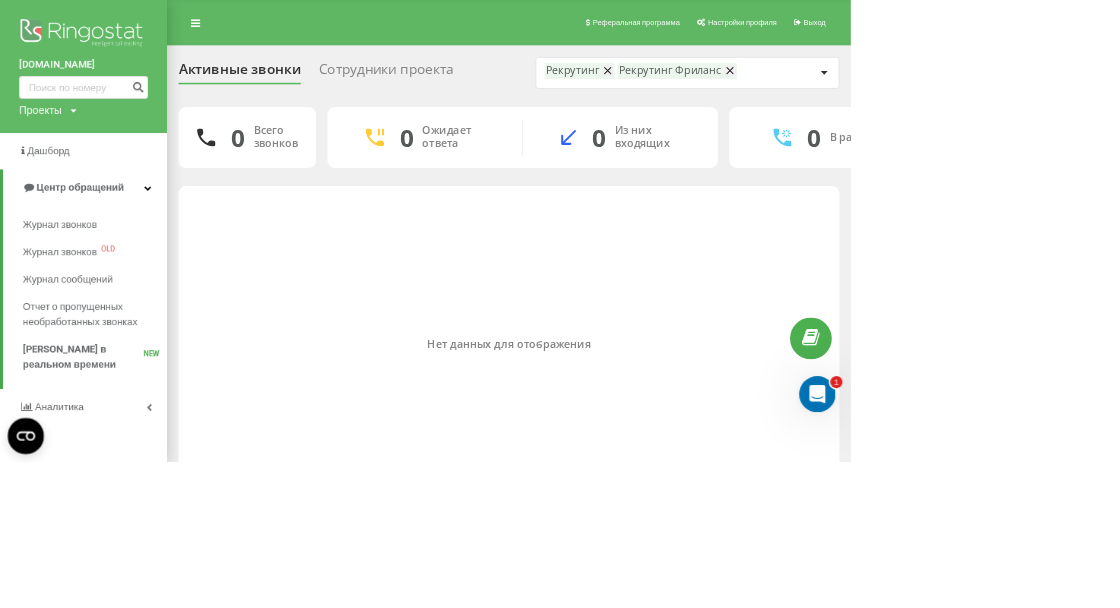 click at bounding box center [110, 45] 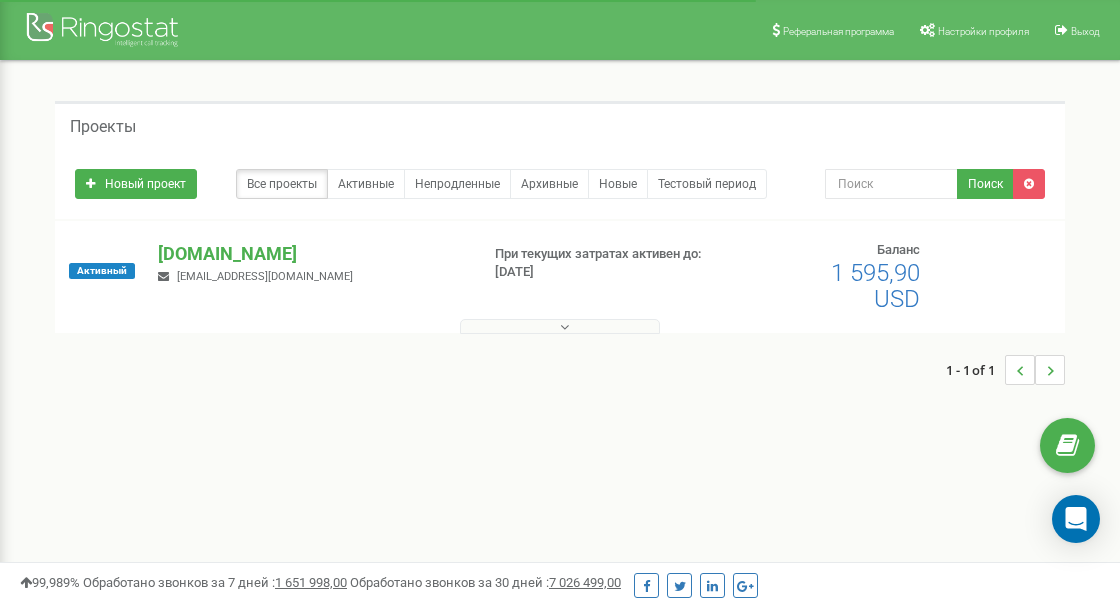 scroll, scrollTop: 0, scrollLeft: 0, axis: both 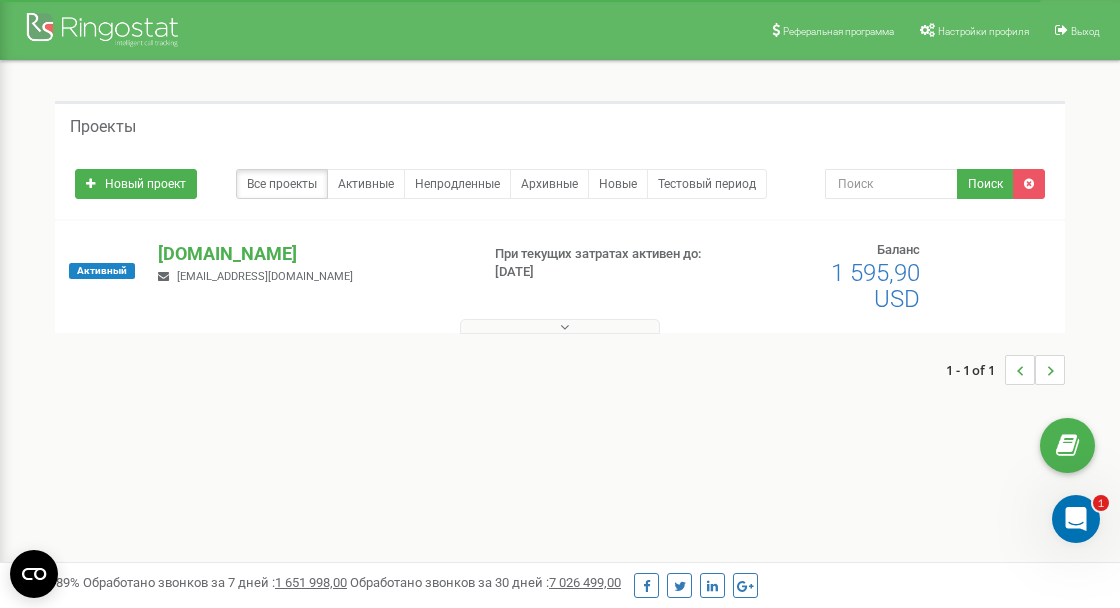click at bounding box center (560, 326) 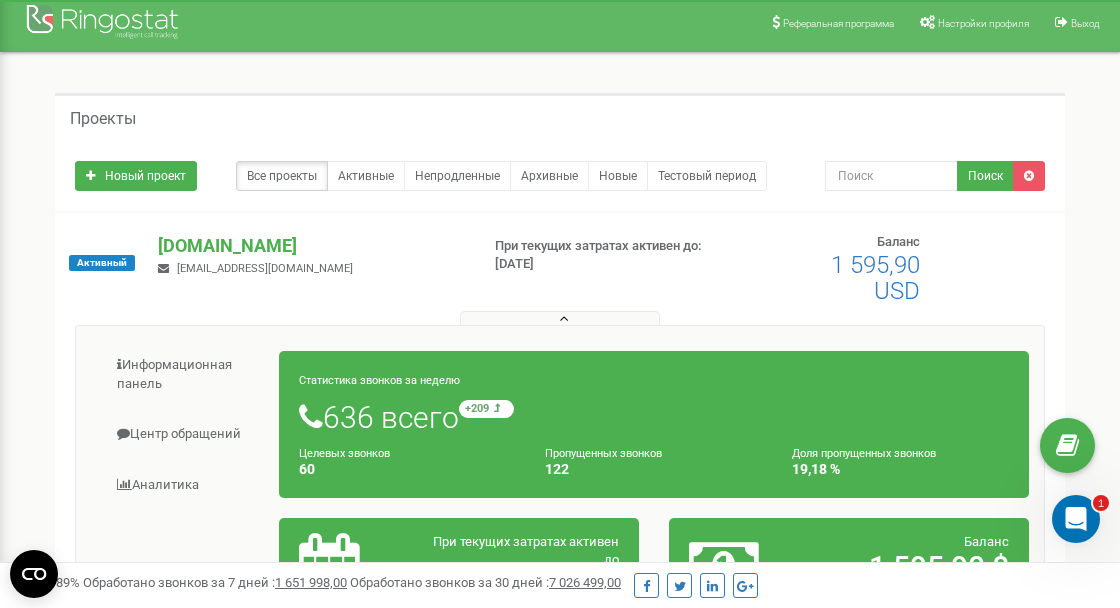 scroll, scrollTop: 0, scrollLeft: 0, axis: both 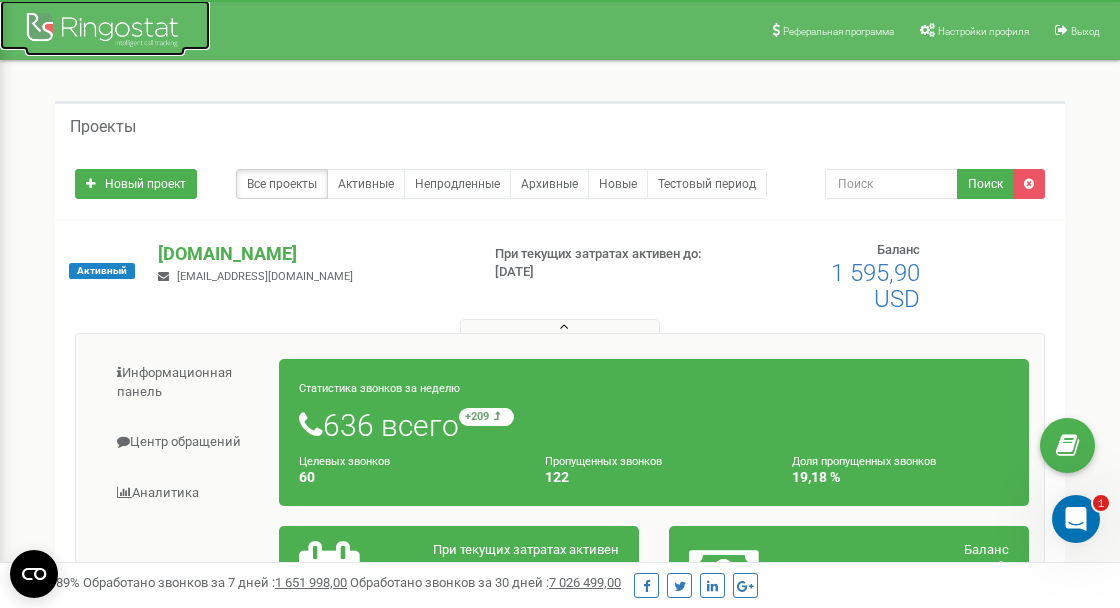 click at bounding box center (105, 32) 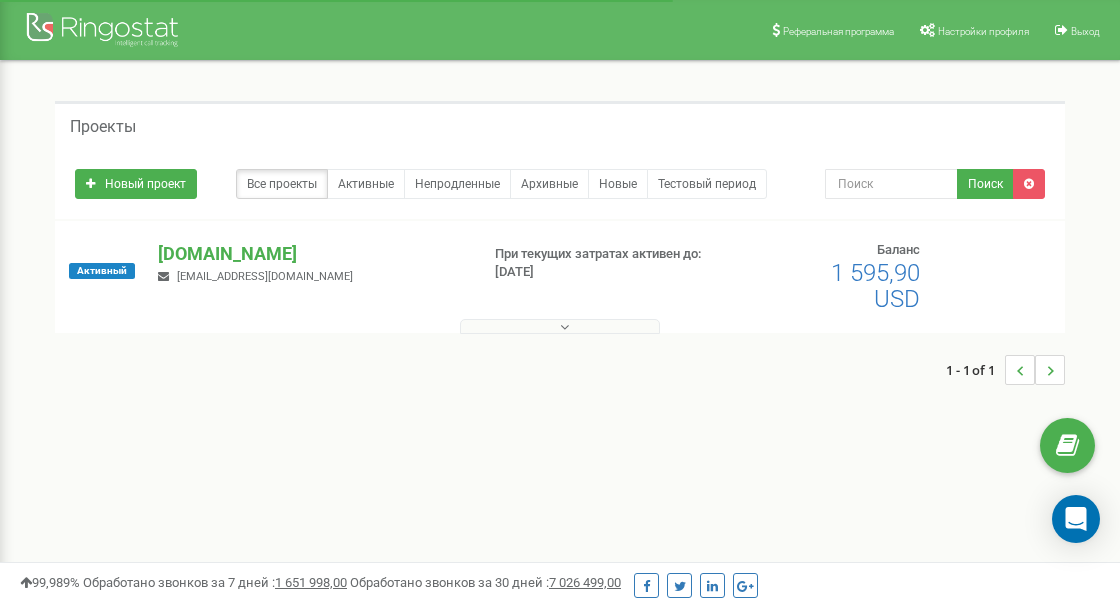 scroll, scrollTop: 0, scrollLeft: 0, axis: both 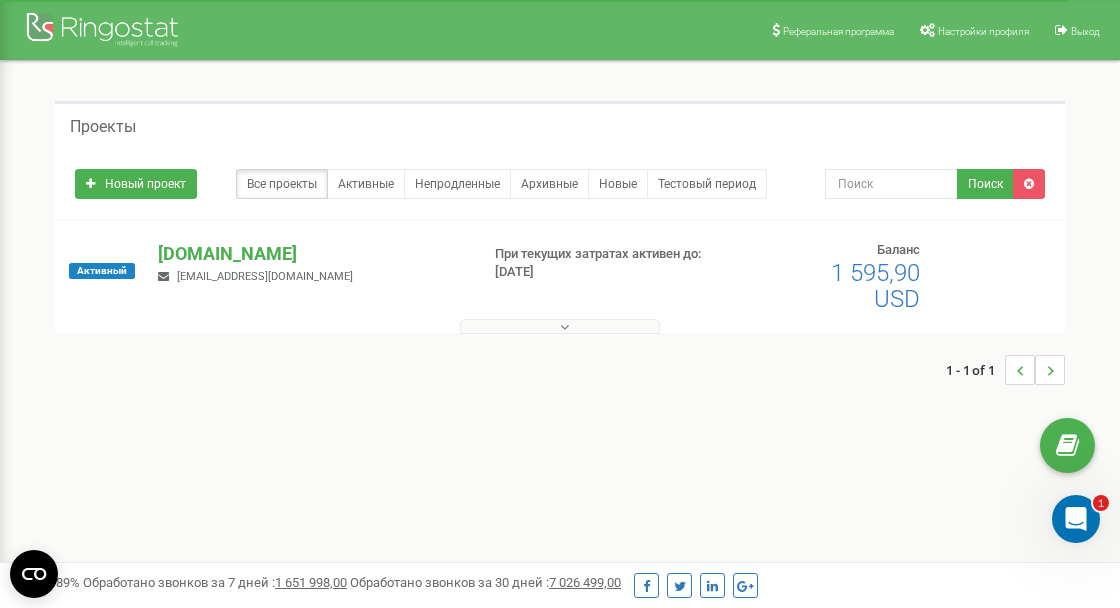 click at bounding box center [560, 326] 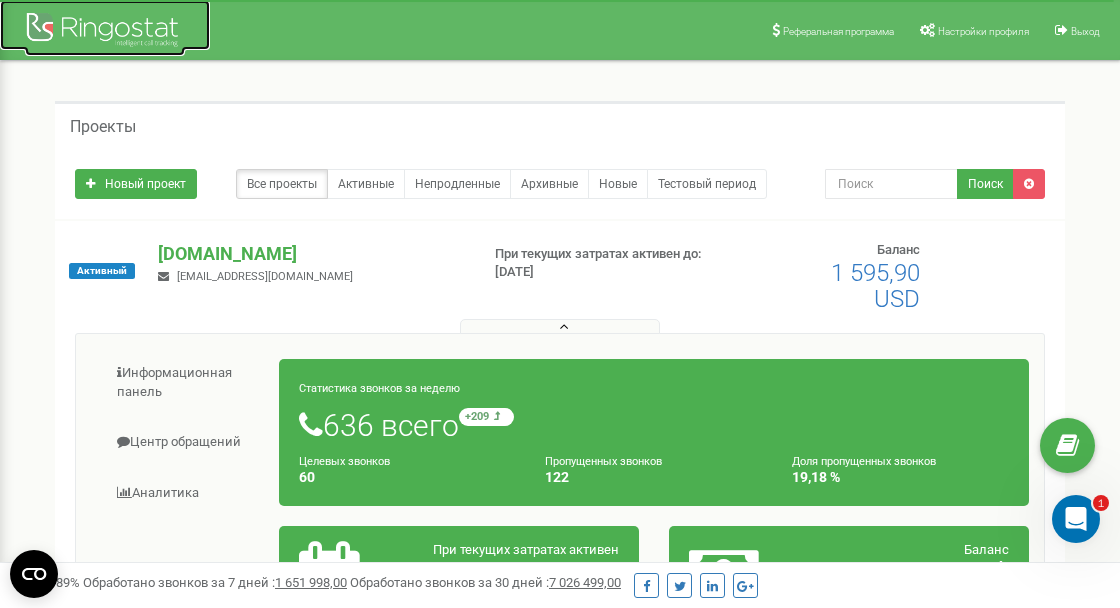 click at bounding box center (105, 32) 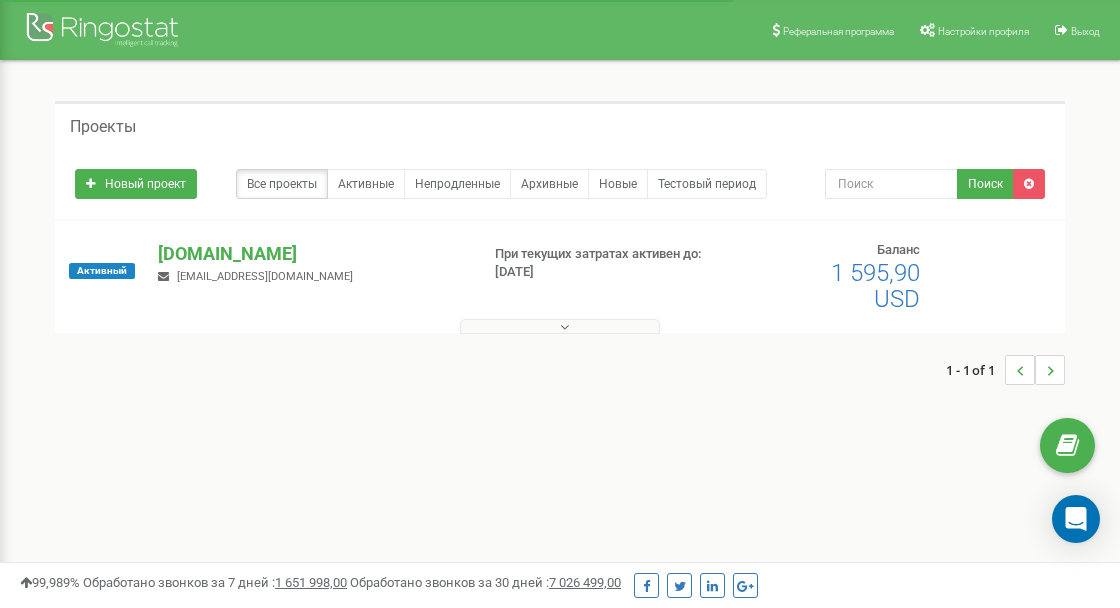 scroll, scrollTop: 0, scrollLeft: 0, axis: both 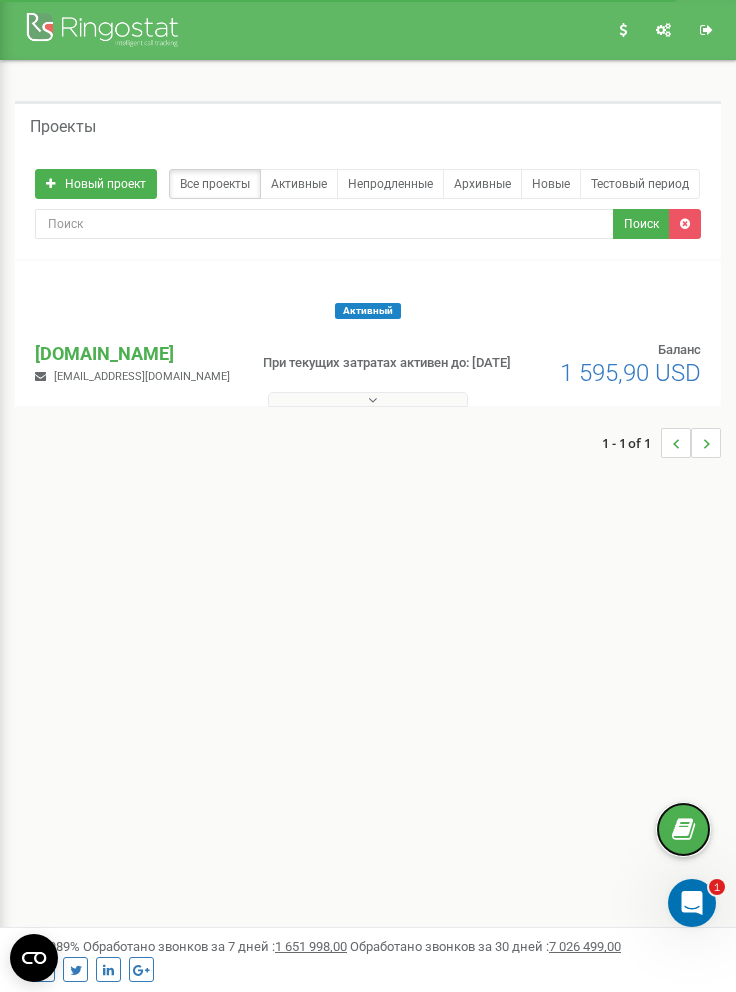 click at bounding box center (683, 830) 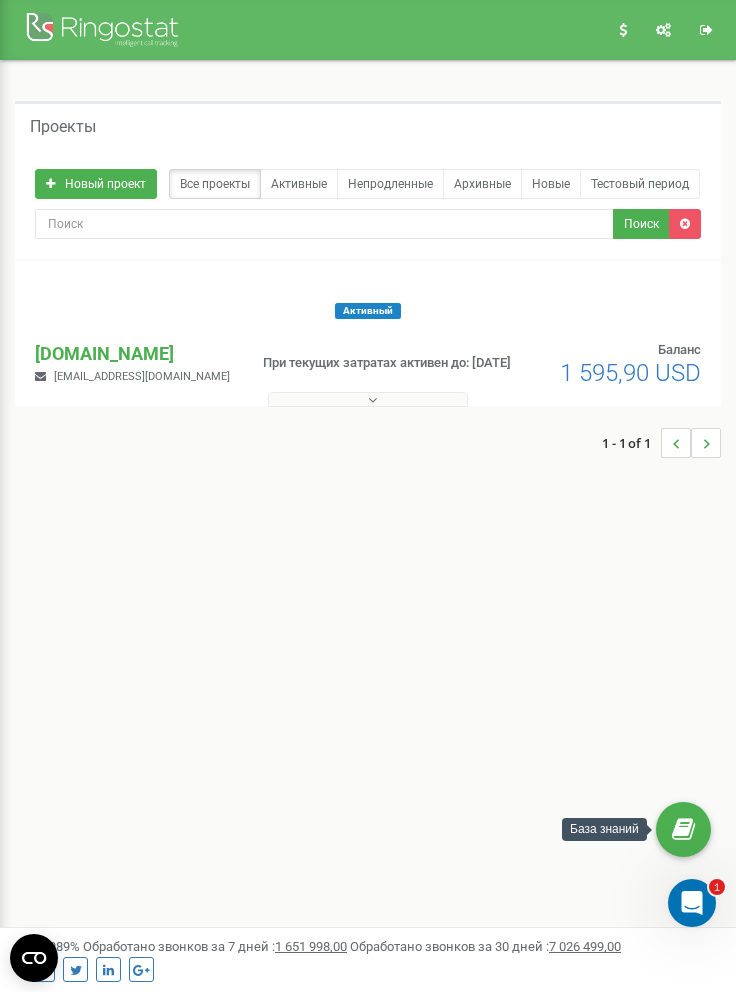 click on "При текущих затратах активен до: [DATE]" at bounding box center (387, 363) 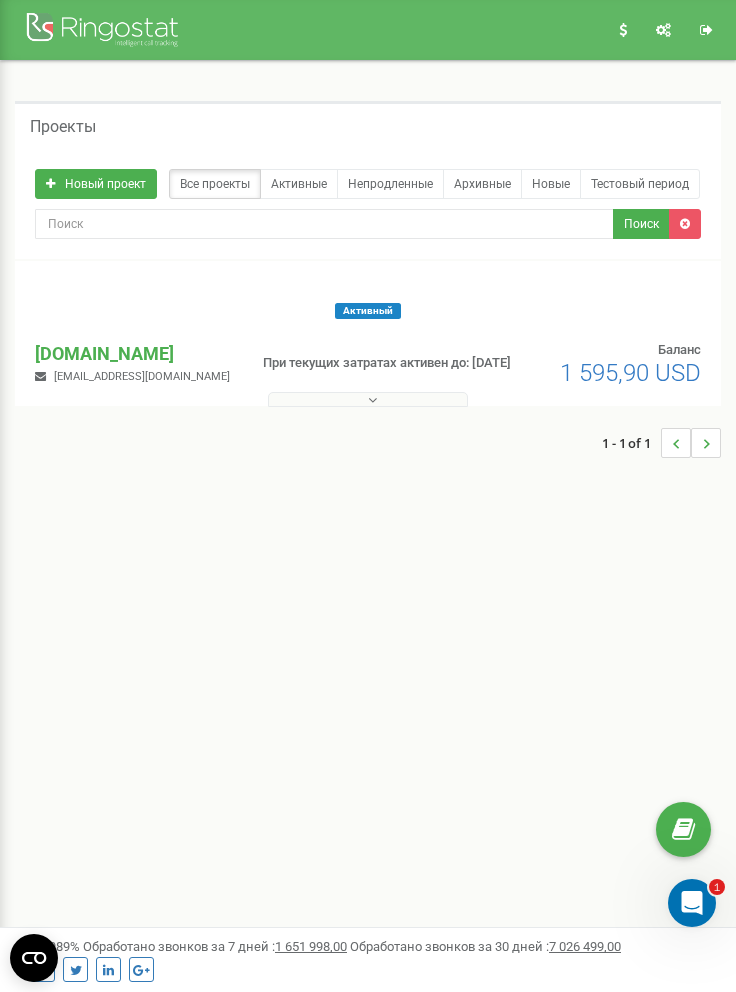 click on "При текущих затратах активен до: [DATE]" at bounding box center [387, 363] 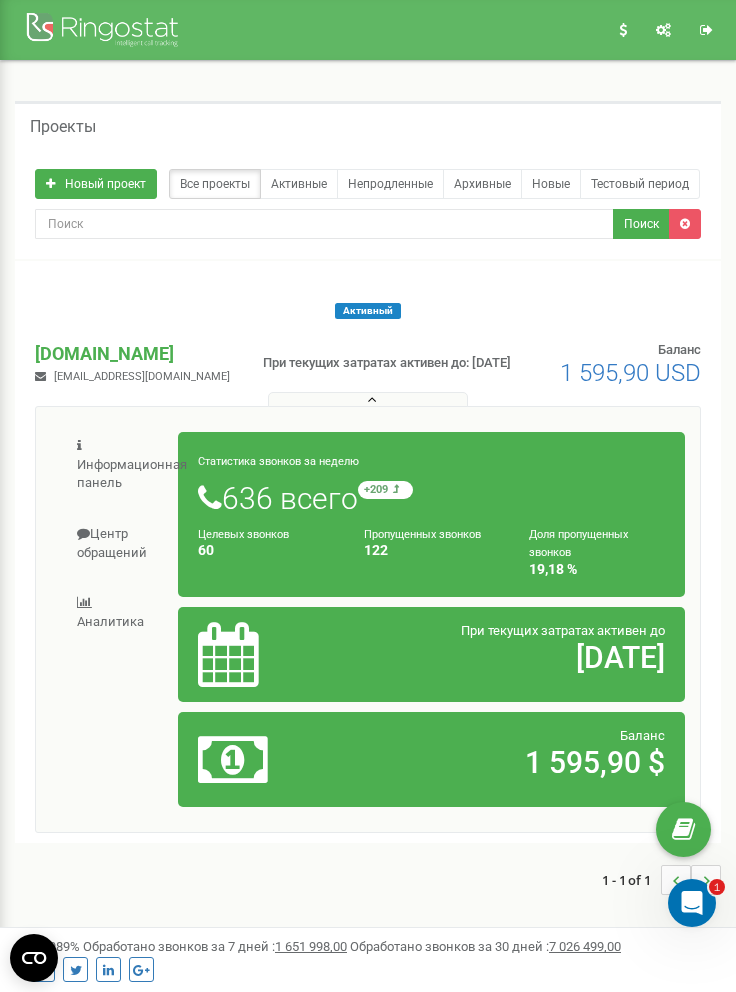 click at bounding box center [368, 399] 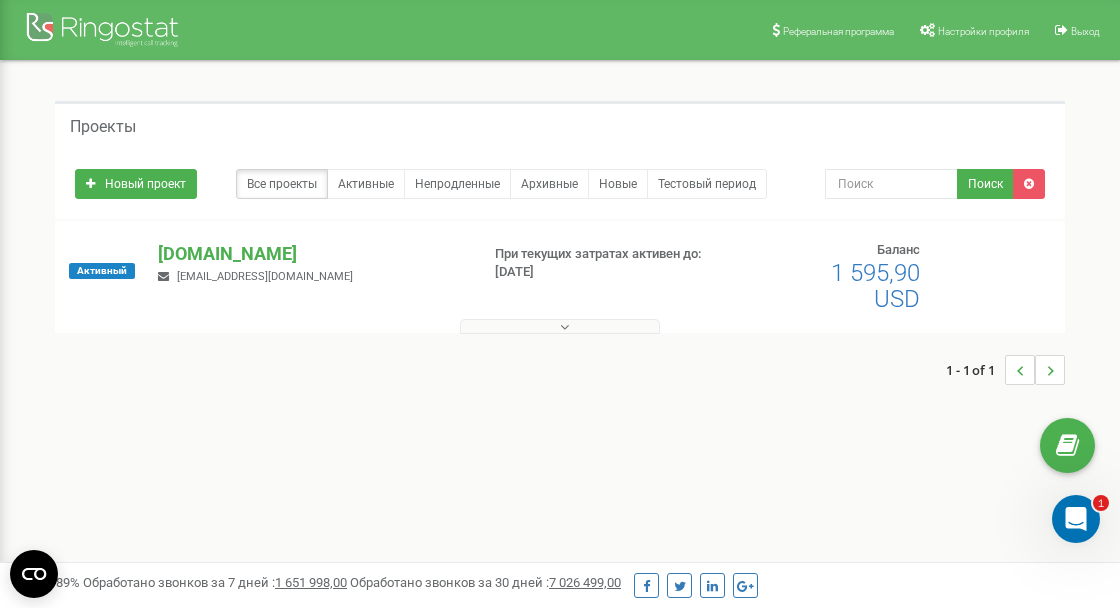 click on "[DOMAIN_NAME]" at bounding box center [309, 254] 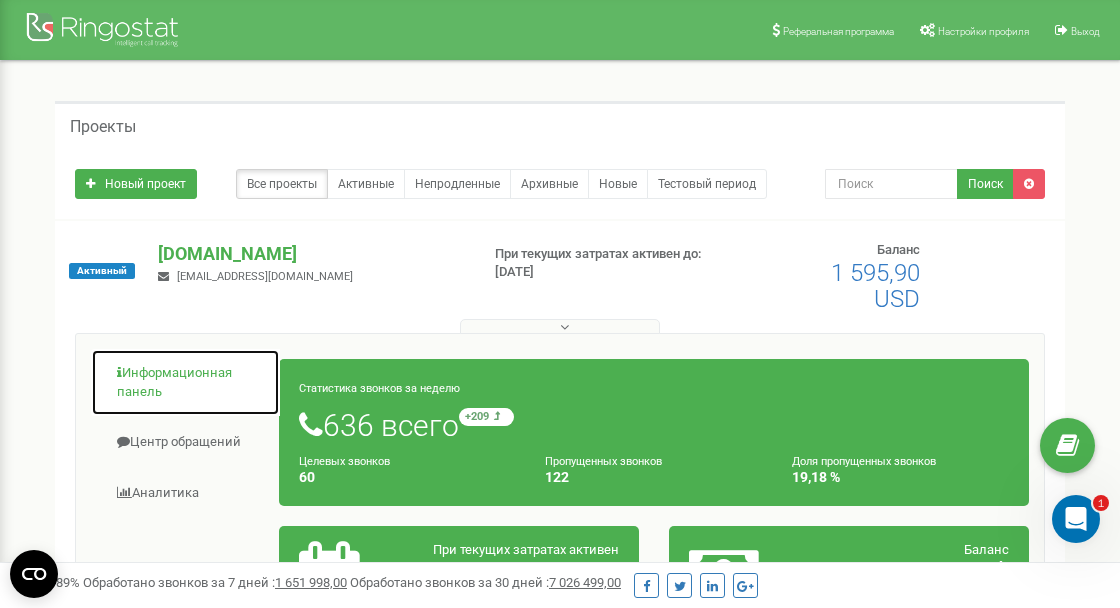 click on "Информационная панель" at bounding box center (185, 382) 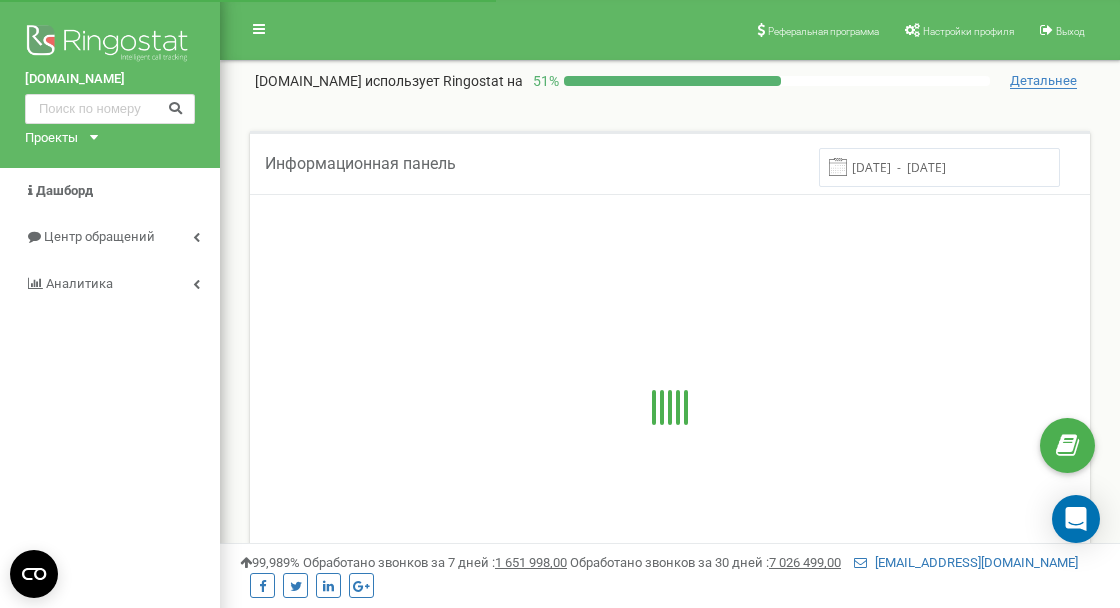 scroll, scrollTop: 0, scrollLeft: 0, axis: both 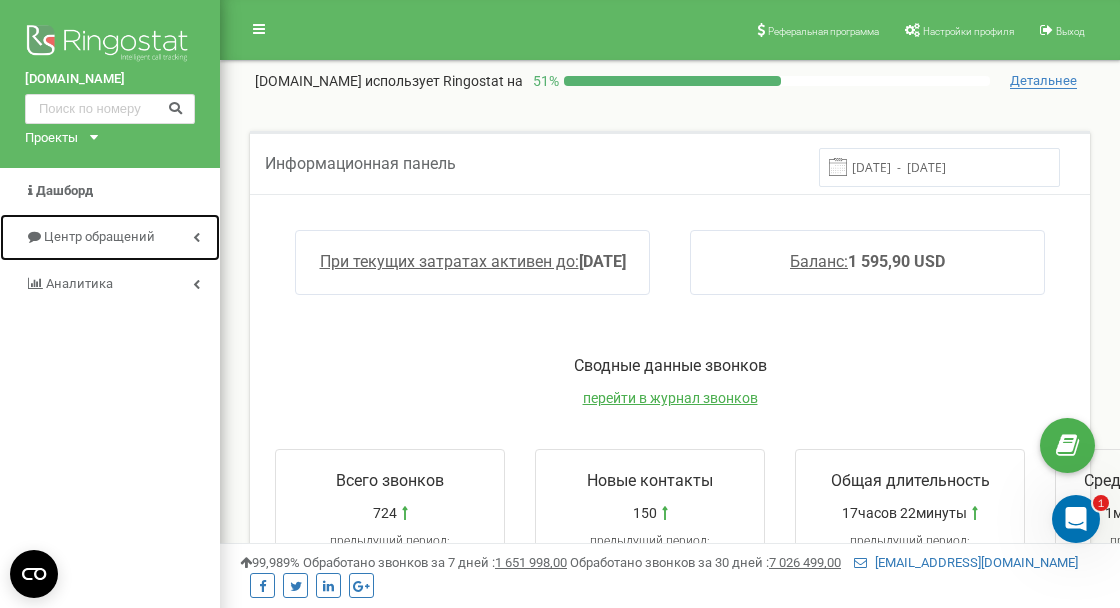 click on "Центр обращений" at bounding box center (99, 236) 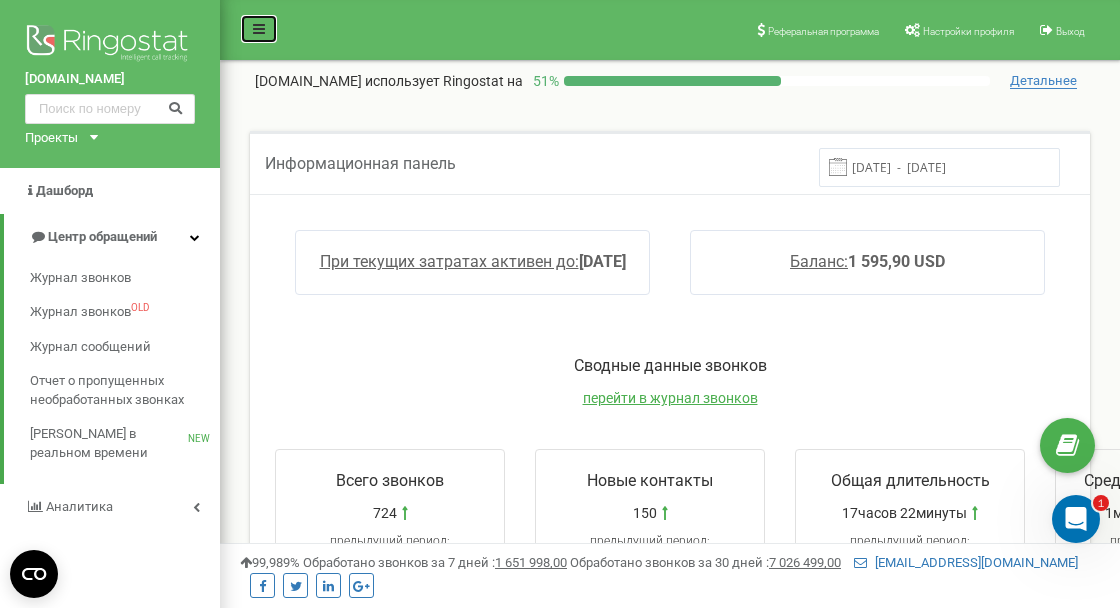 click at bounding box center [259, 29] 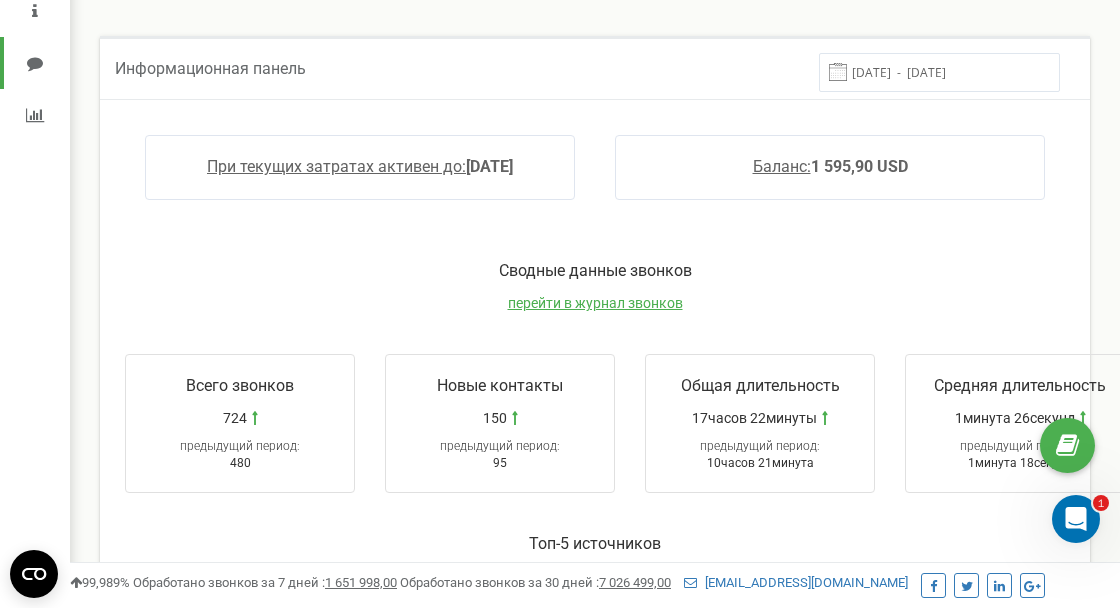 scroll, scrollTop: 0, scrollLeft: 0, axis: both 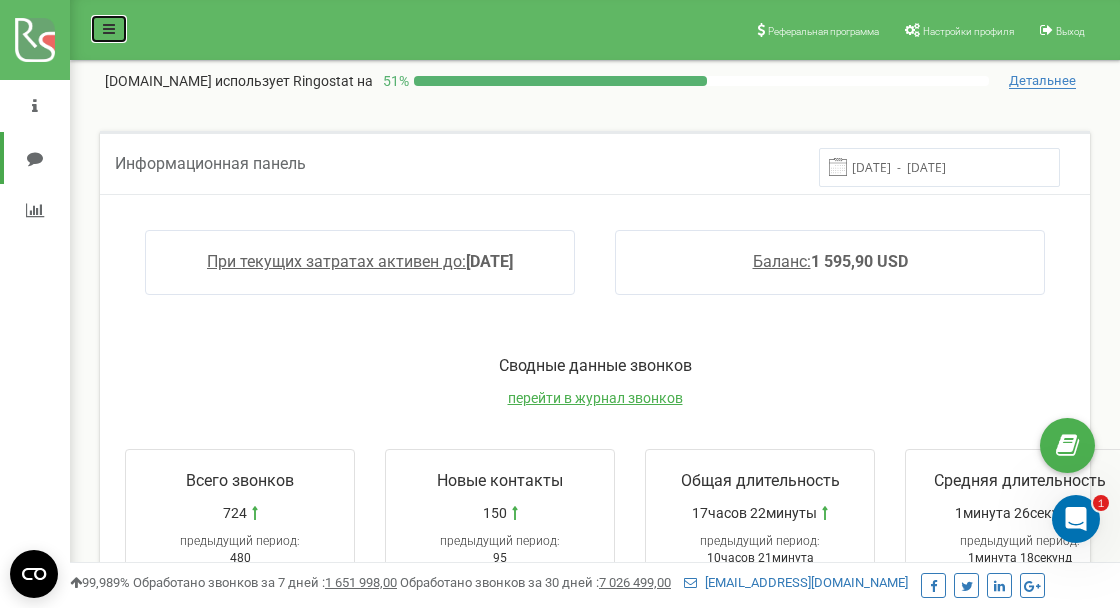click at bounding box center (109, 29) 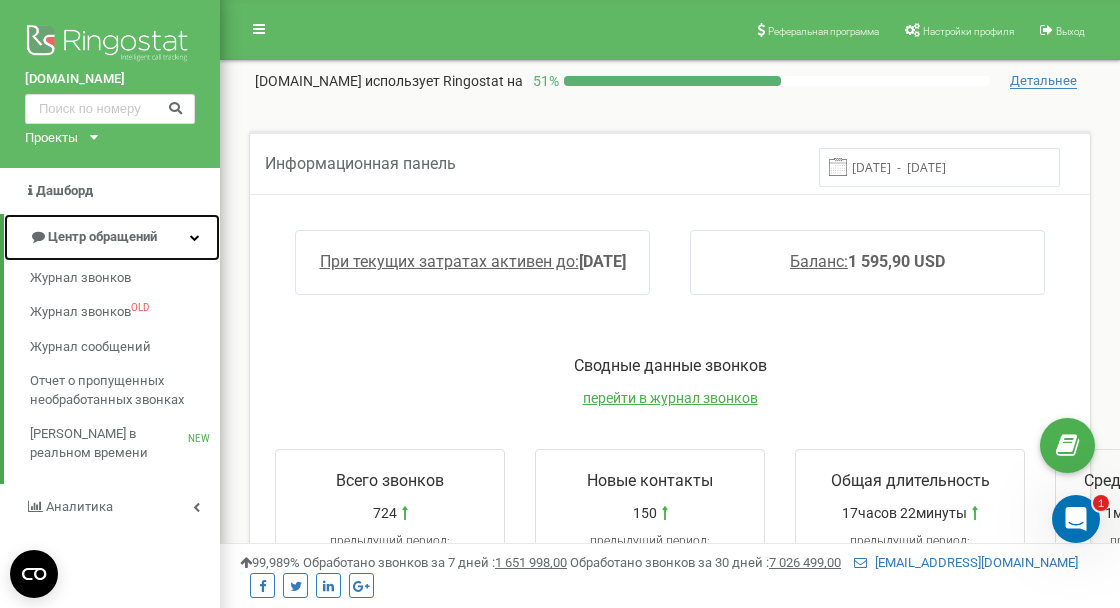 click at bounding box center [195, 237] 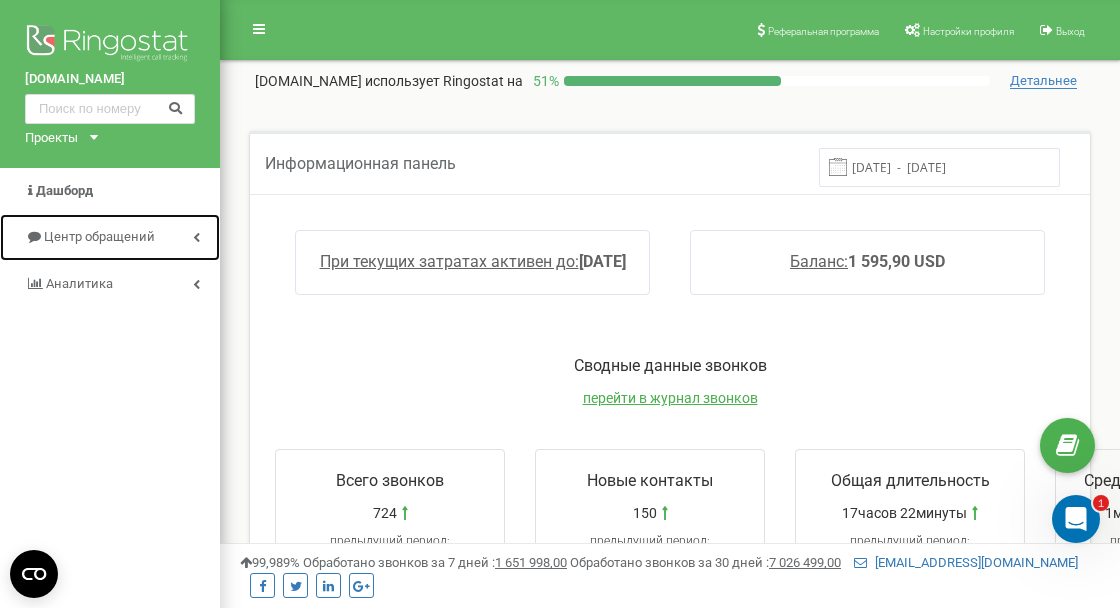 click at bounding box center [196, 237] 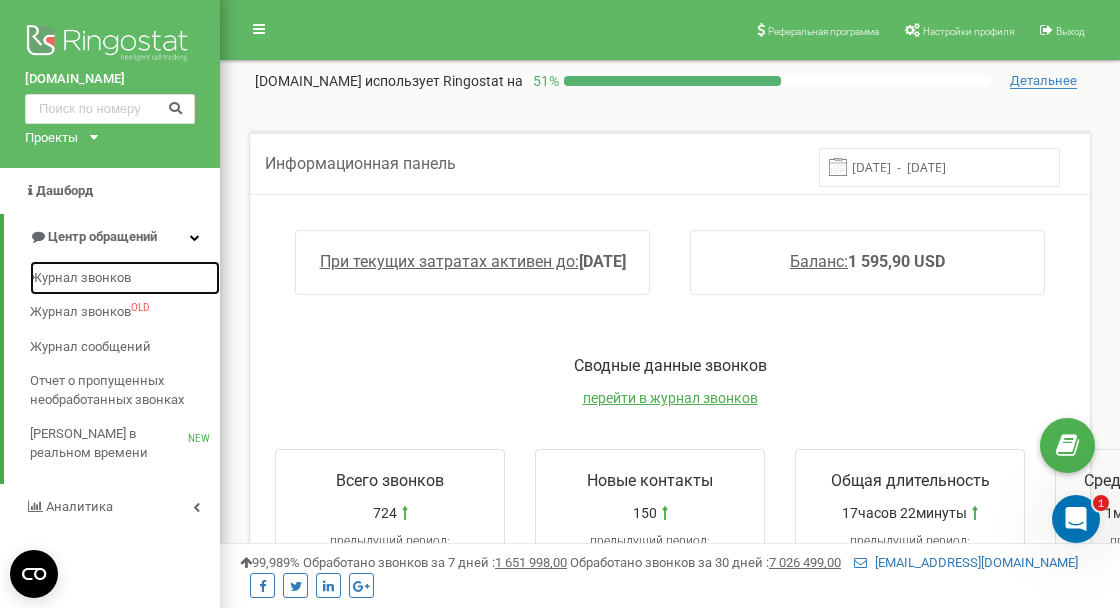 click on "Журнал звонков" at bounding box center [80, 278] 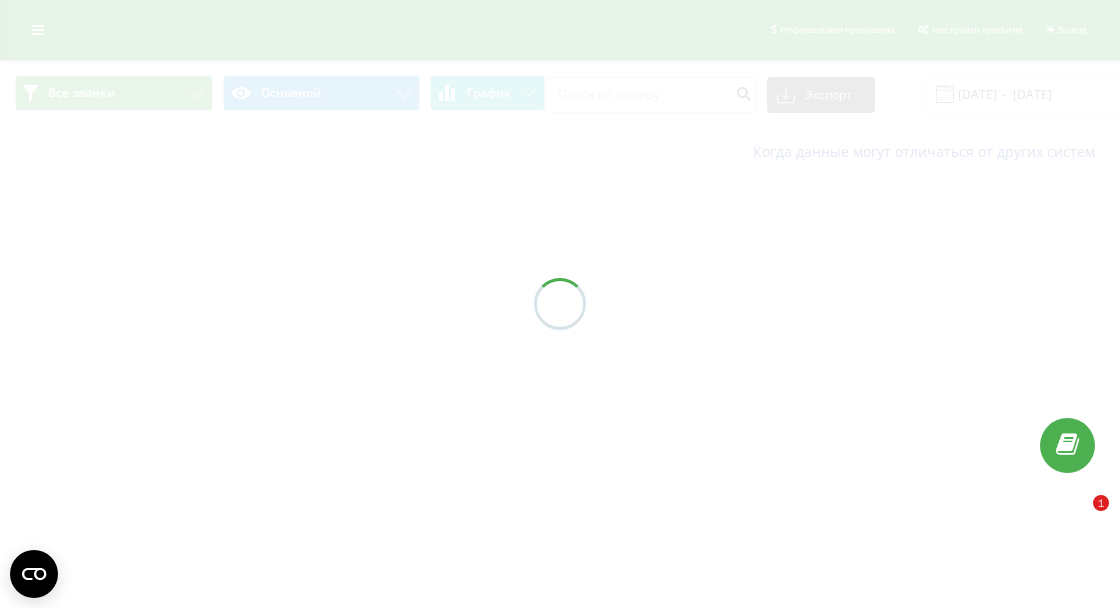 scroll, scrollTop: 0, scrollLeft: 0, axis: both 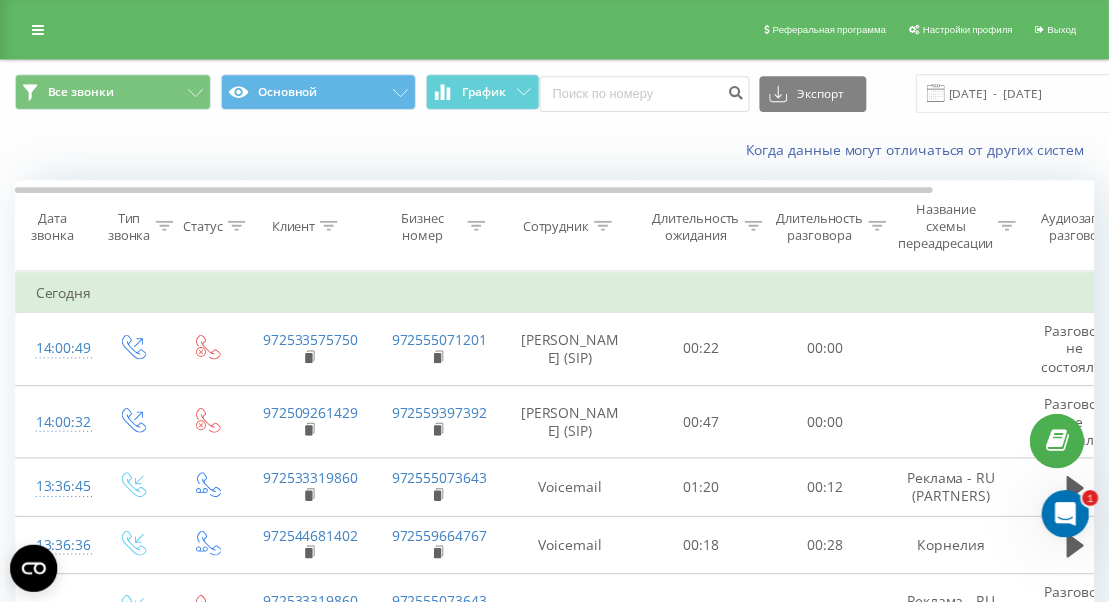 click at bounding box center [38, 30] 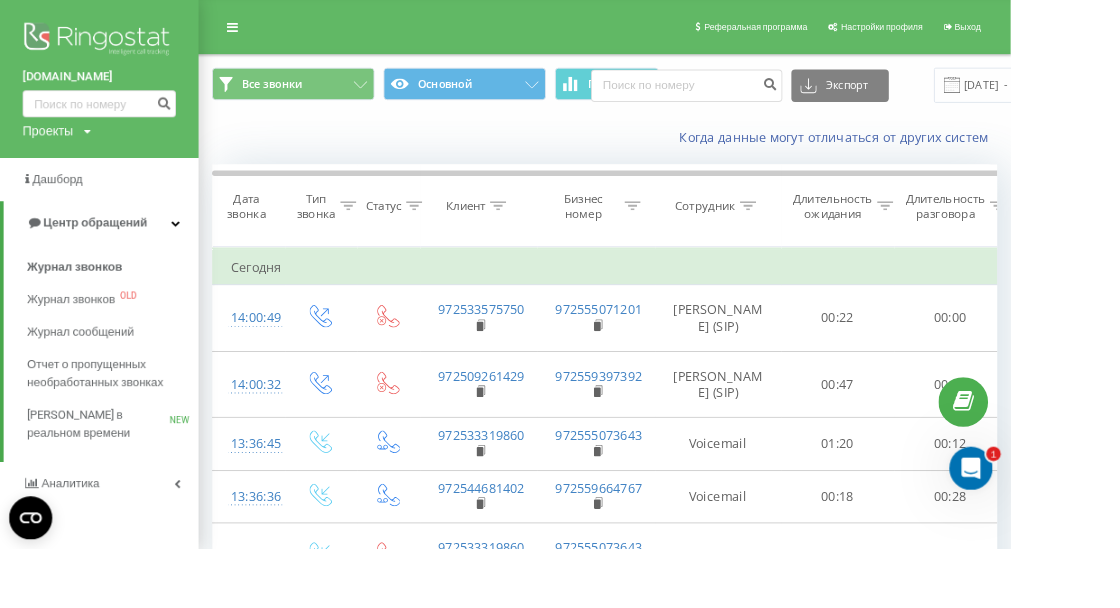 click at bounding box center (110, 45) 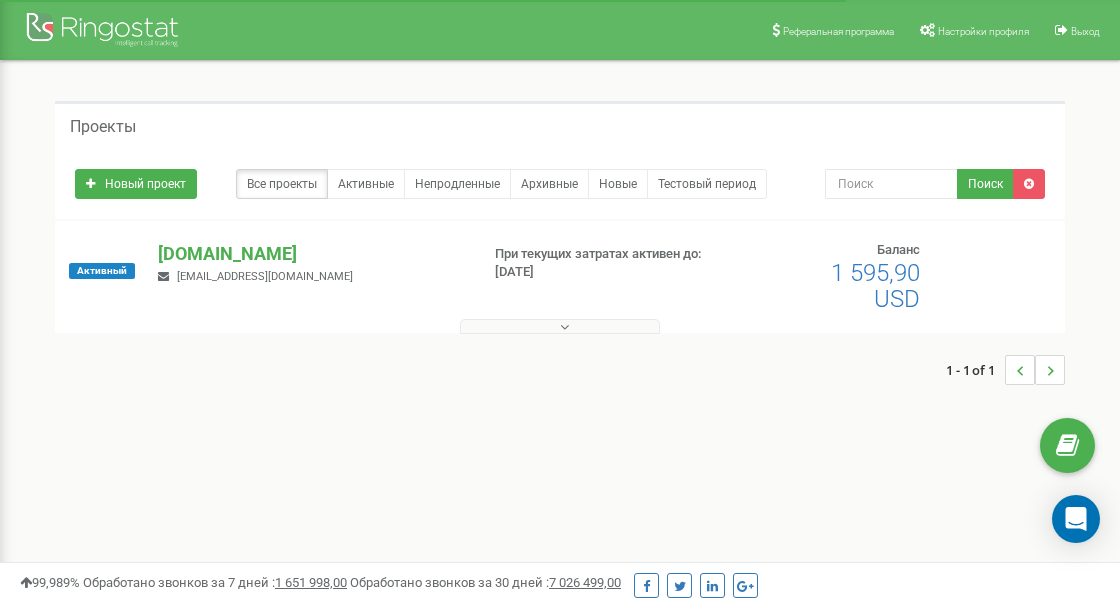 scroll, scrollTop: 0, scrollLeft: 0, axis: both 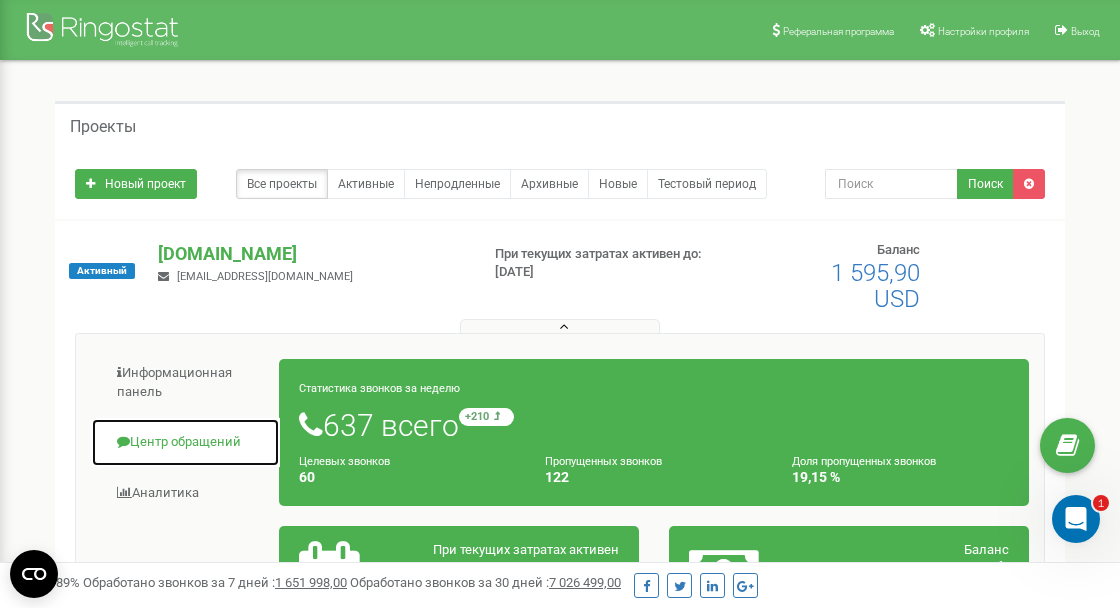 click on "Центр обращений" at bounding box center [185, 442] 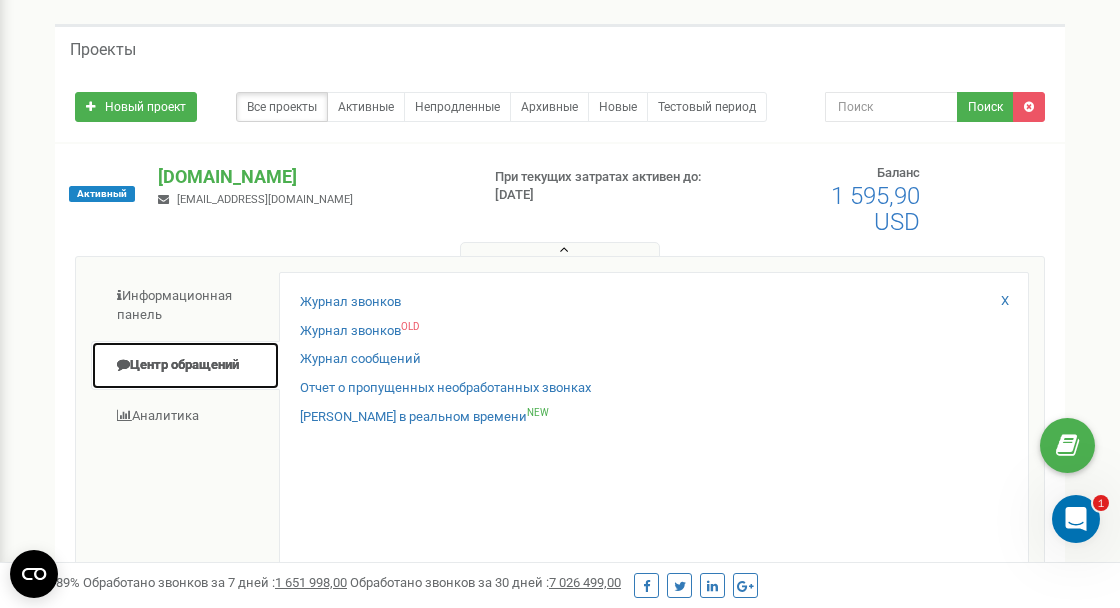 scroll, scrollTop: 93, scrollLeft: 0, axis: vertical 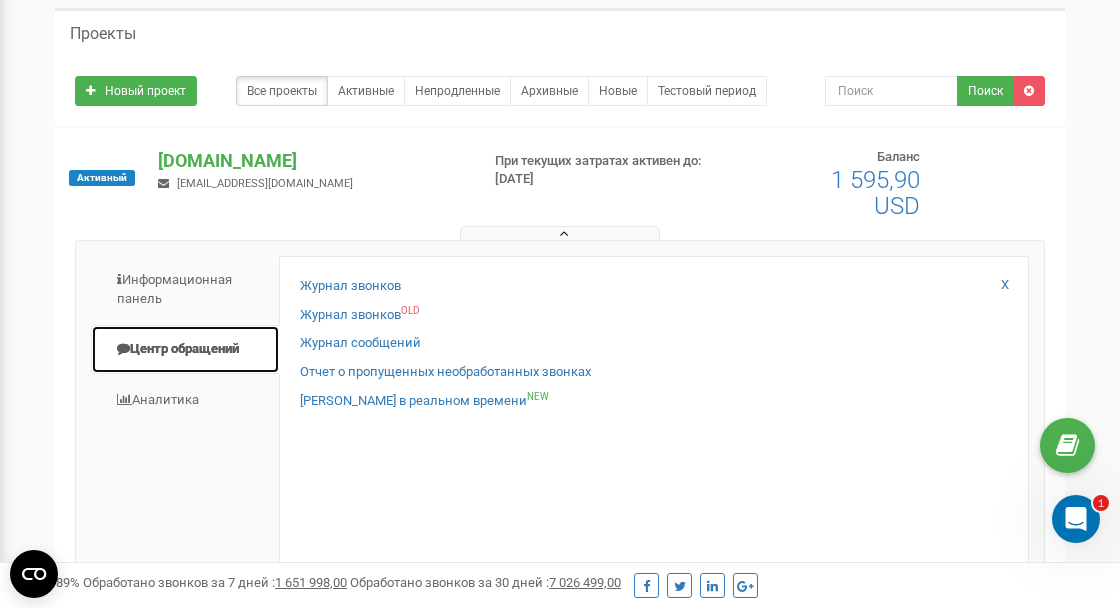 click on "Центр обращений" at bounding box center (185, 349) 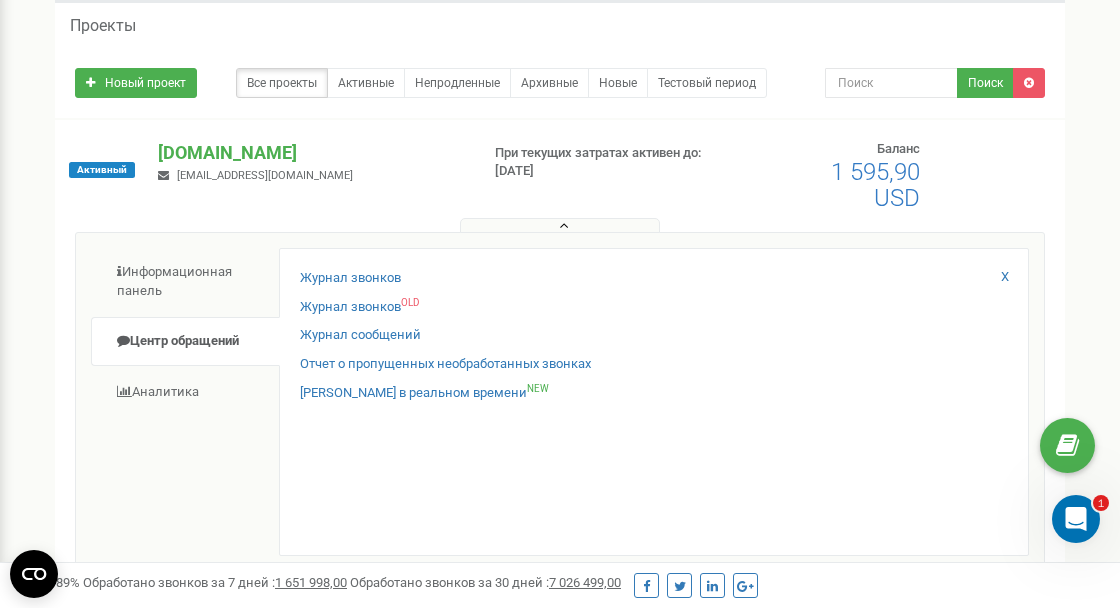 click at bounding box center [1076, 519] 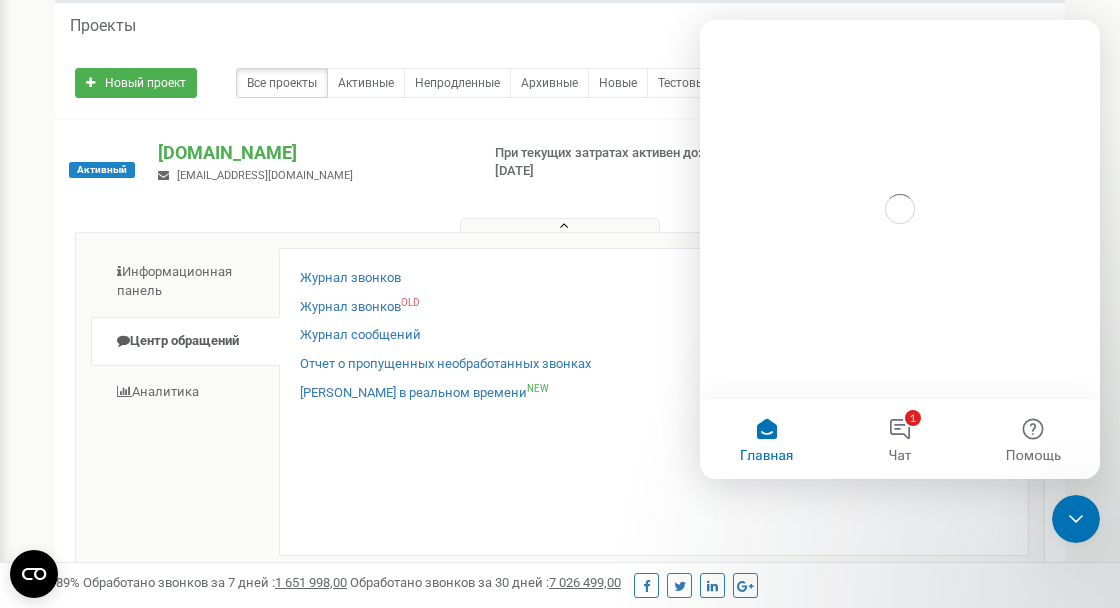 scroll, scrollTop: 0, scrollLeft: 0, axis: both 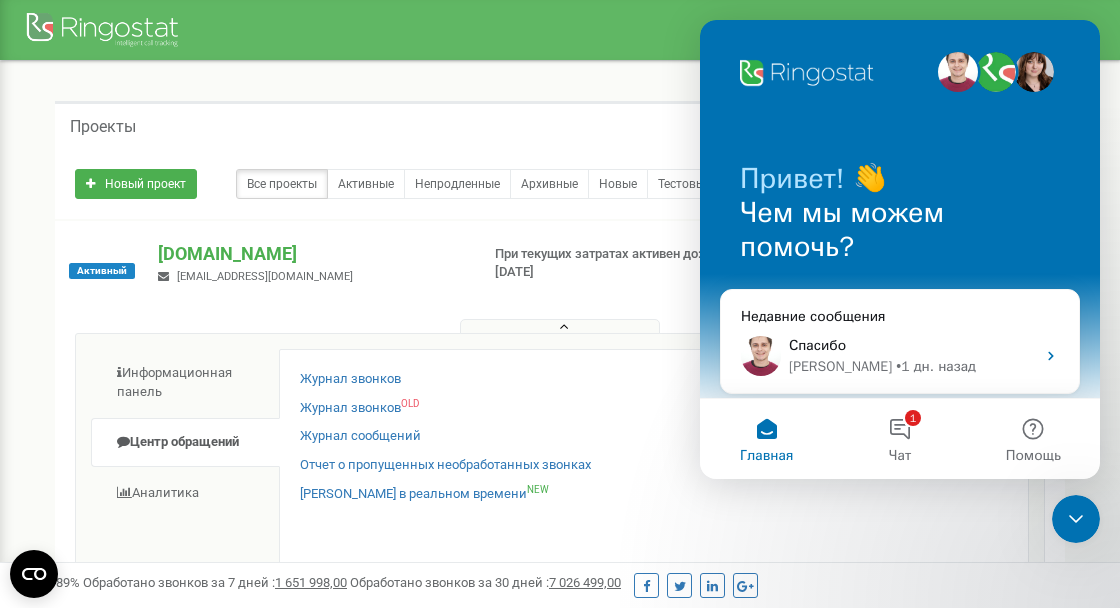 click on "Проекты
Новый проект
Все проекты
Активные
Непродленные
Архивные
Новые
Тестовый период
Поиск
[GEOGRAPHIC_DATA]" at bounding box center [560, 428] 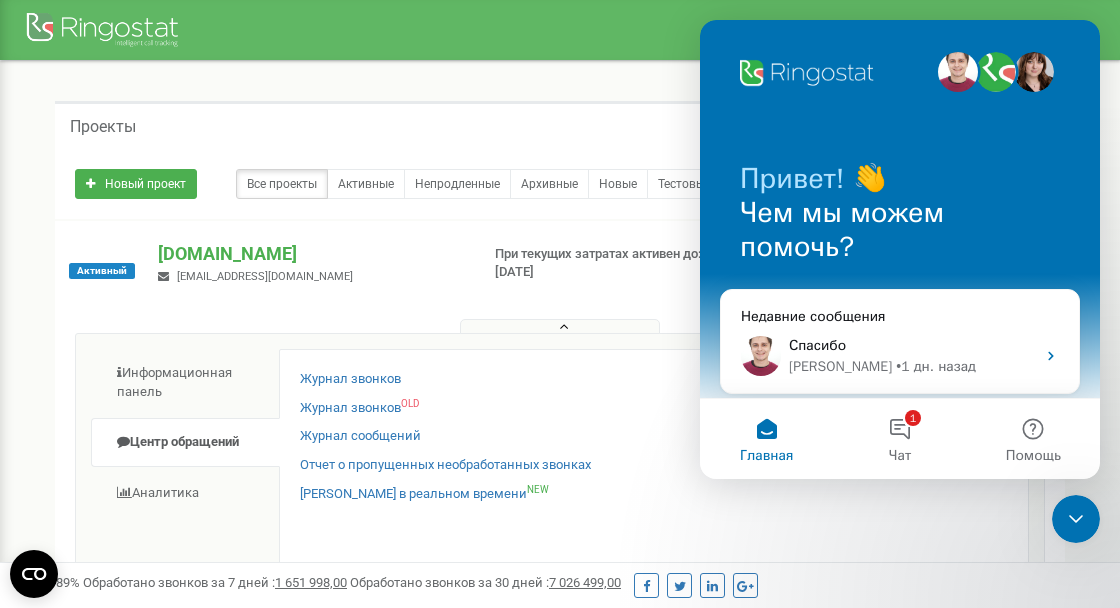 click on "Журнал звонков
Журнал звонков  OLD
Журнал сообщений
Отчет о пропущенных необработанных звонках
NEW X" at bounding box center (654, 503) 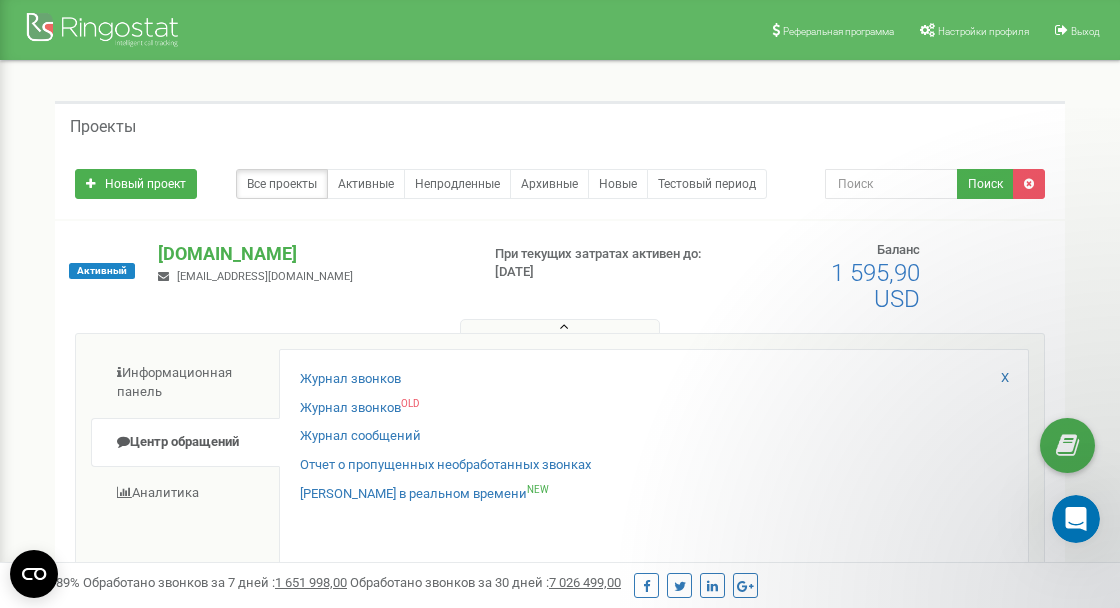 scroll, scrollTop: 0, scrollLeft: 0, axis: both 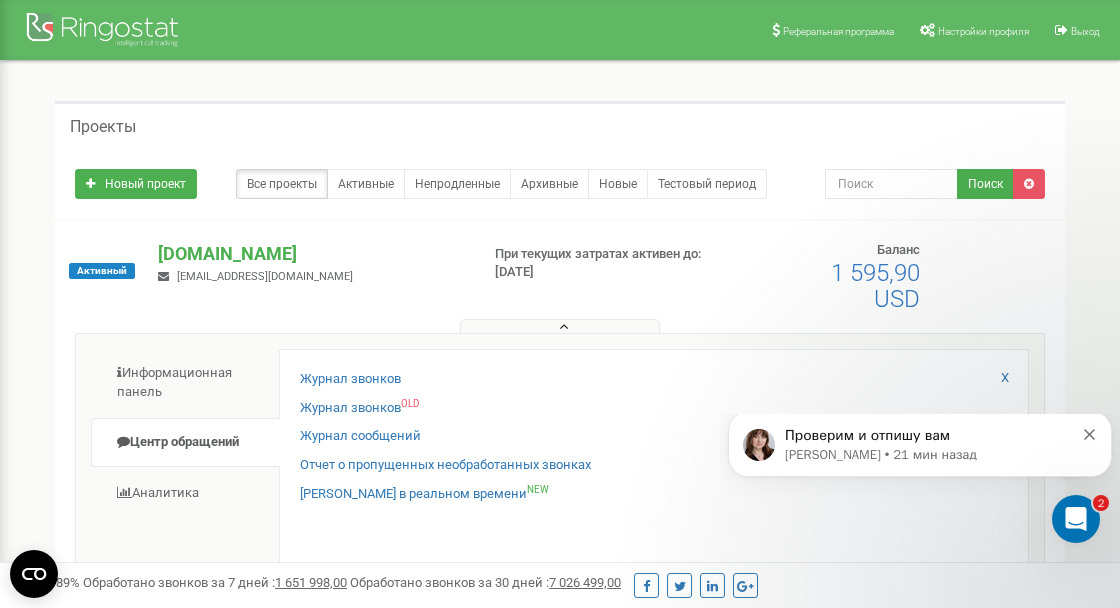 click 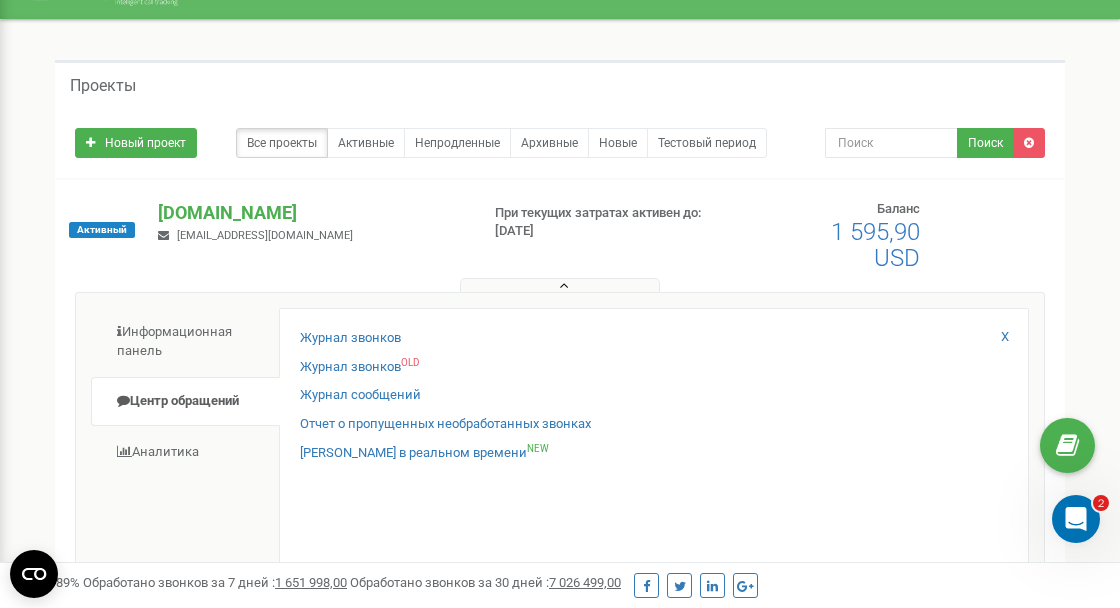 scroll, scrollTop: 0, scrollLeft: 0, axis: both 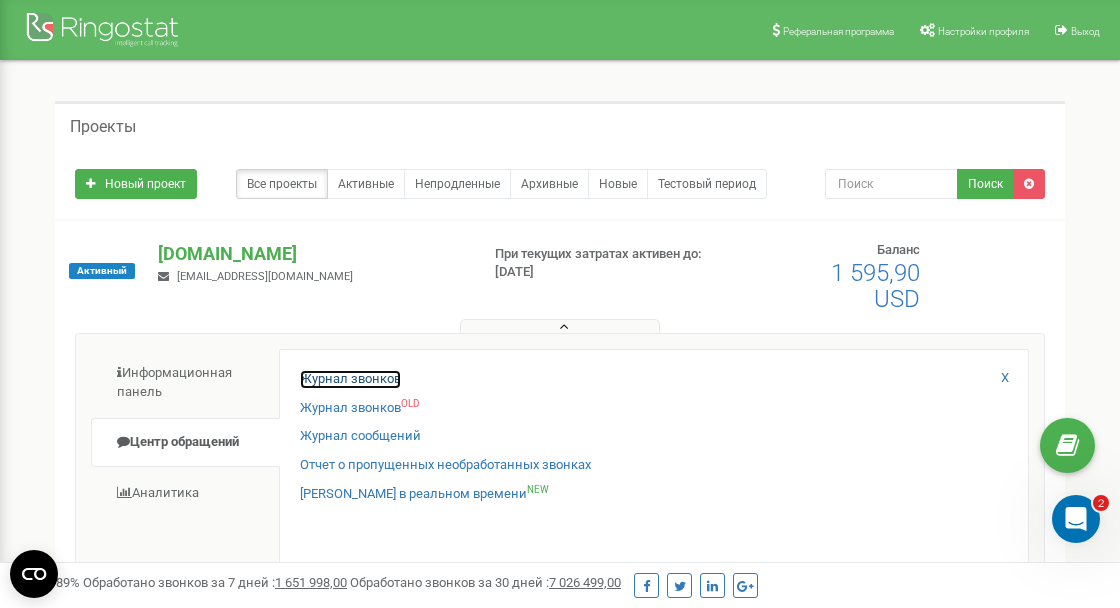 click on "Журнал звонков" at bounding box center (350, 379) 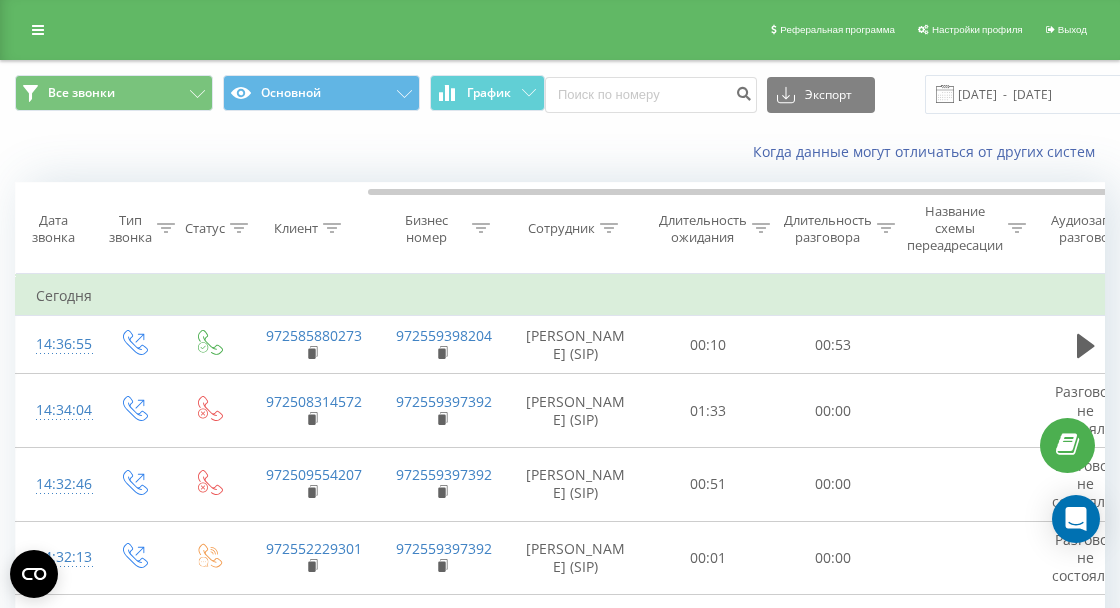 scroll, scrollTop: 0, scrollLeft: 0, axis: both 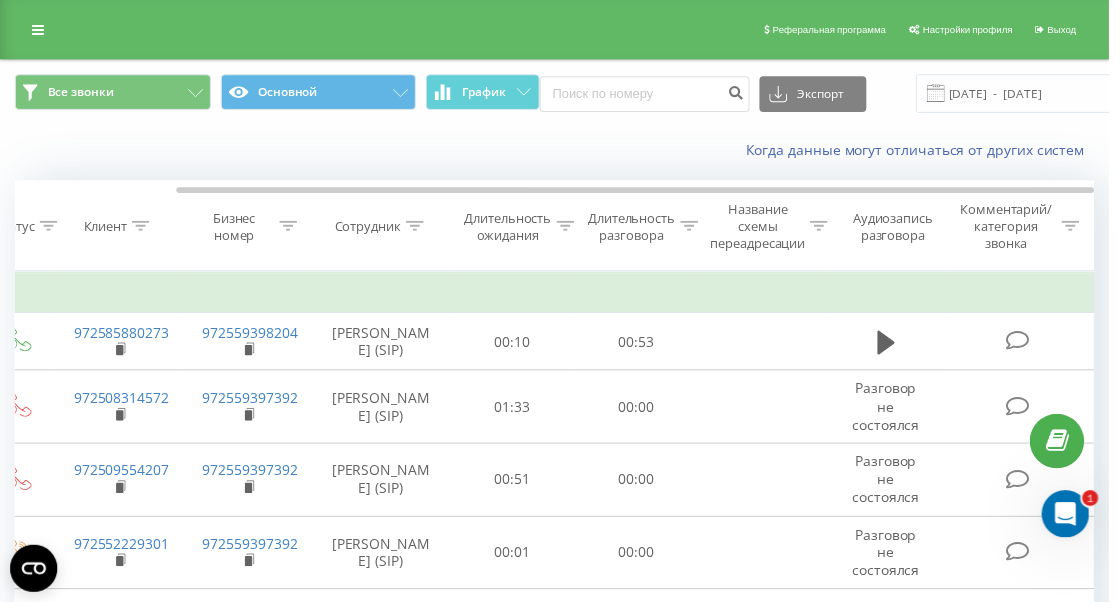 click 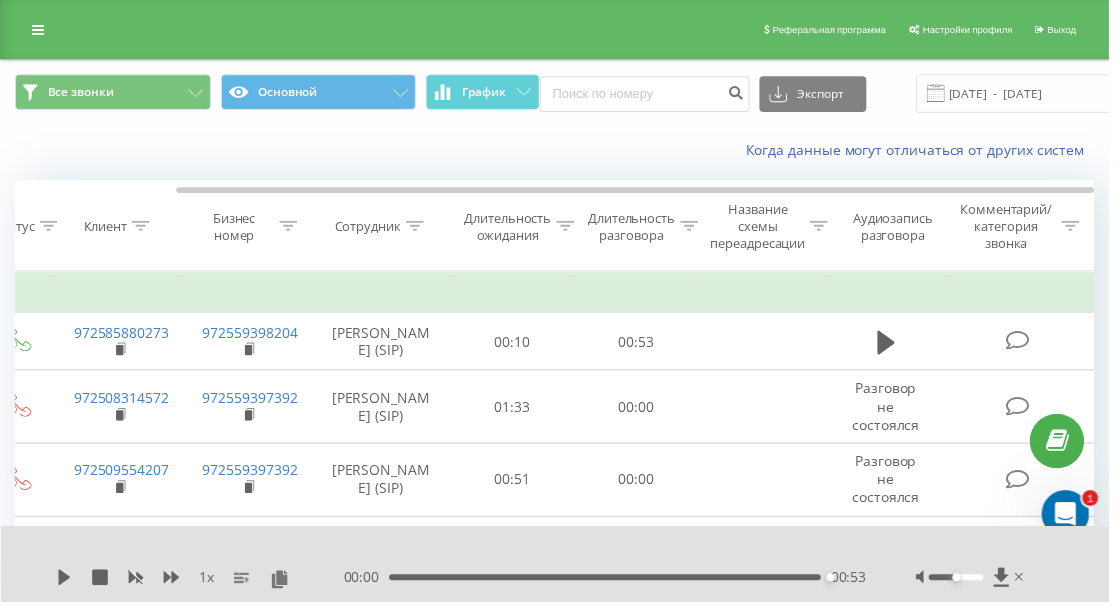scroll, scrollTop: 100, scrollLeft: 0, axis: vertical 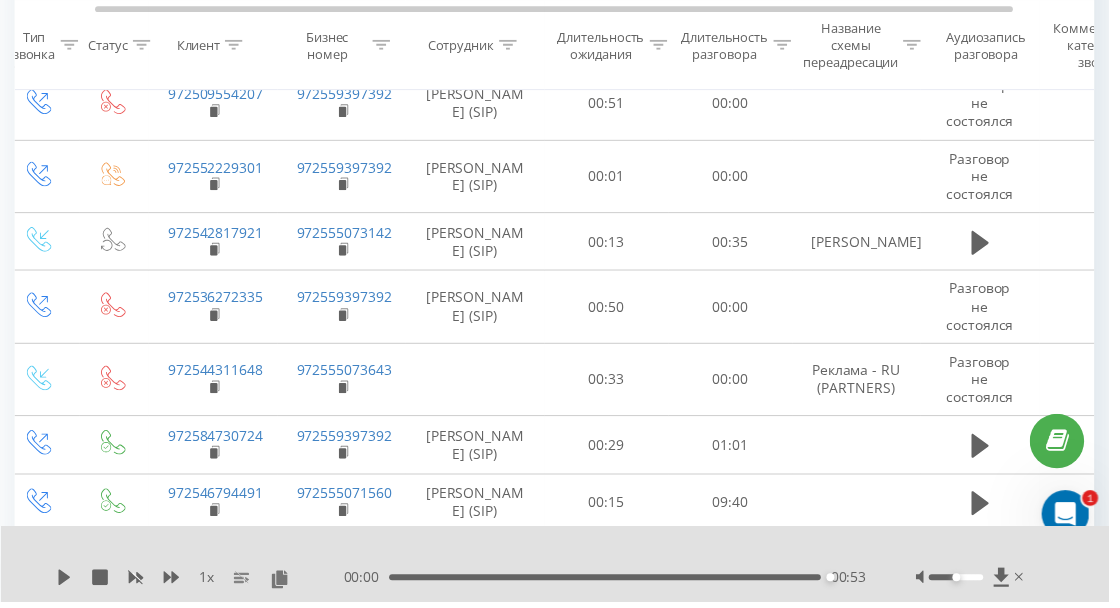 click 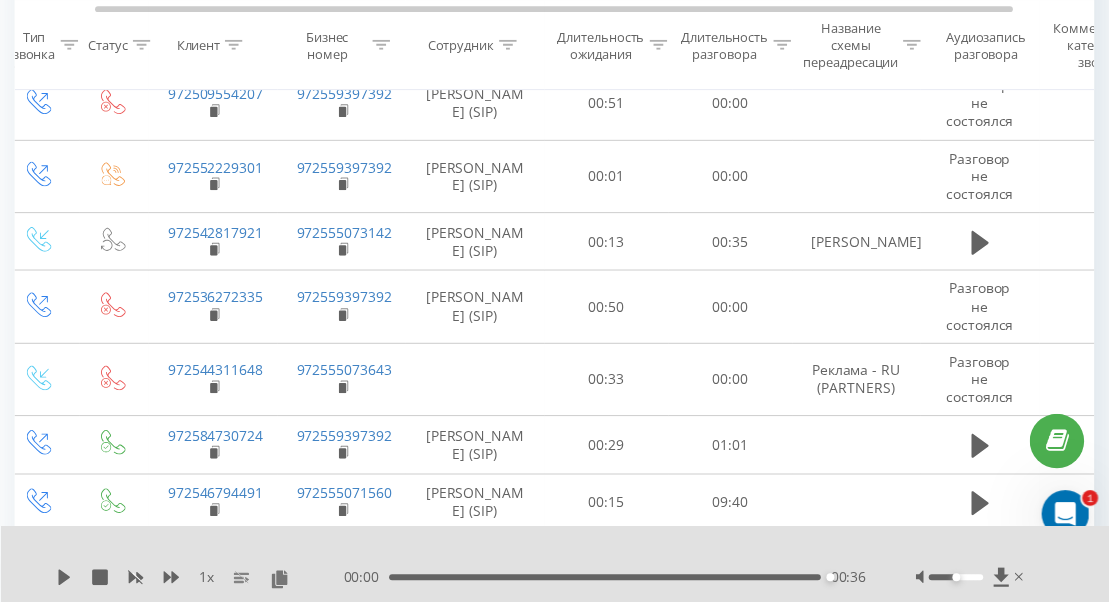 click 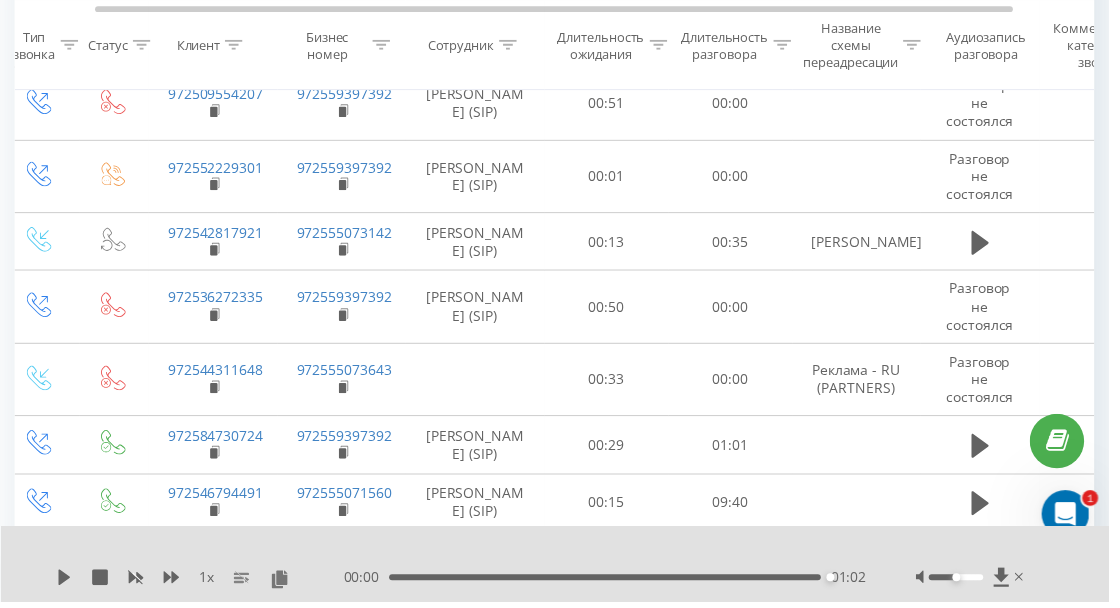 click 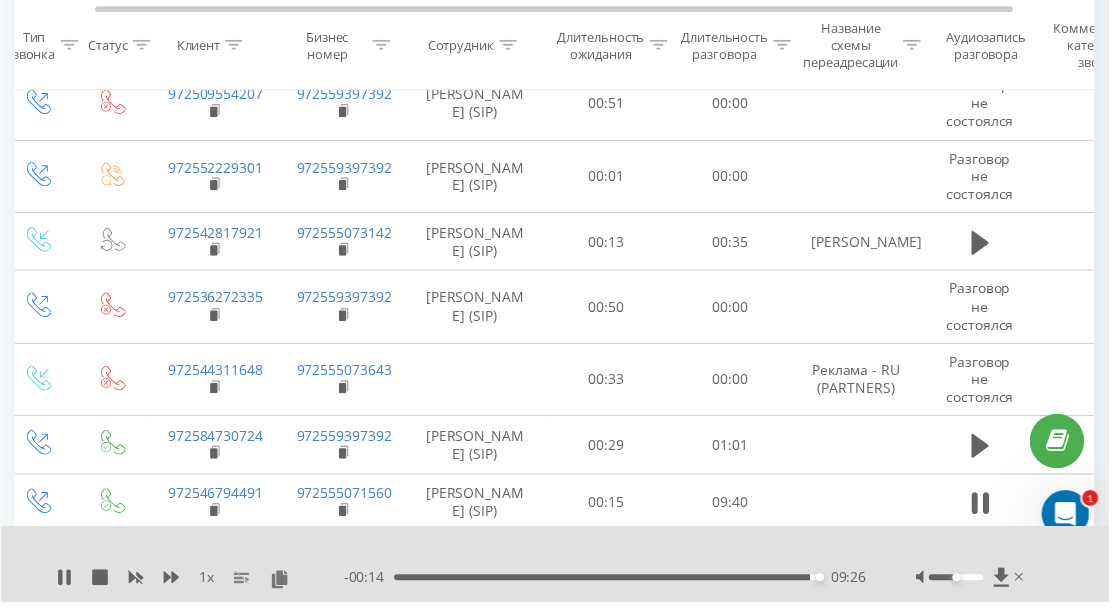 scroll, scrollTop: 480, scrollLeft: 0, axis: vertical 